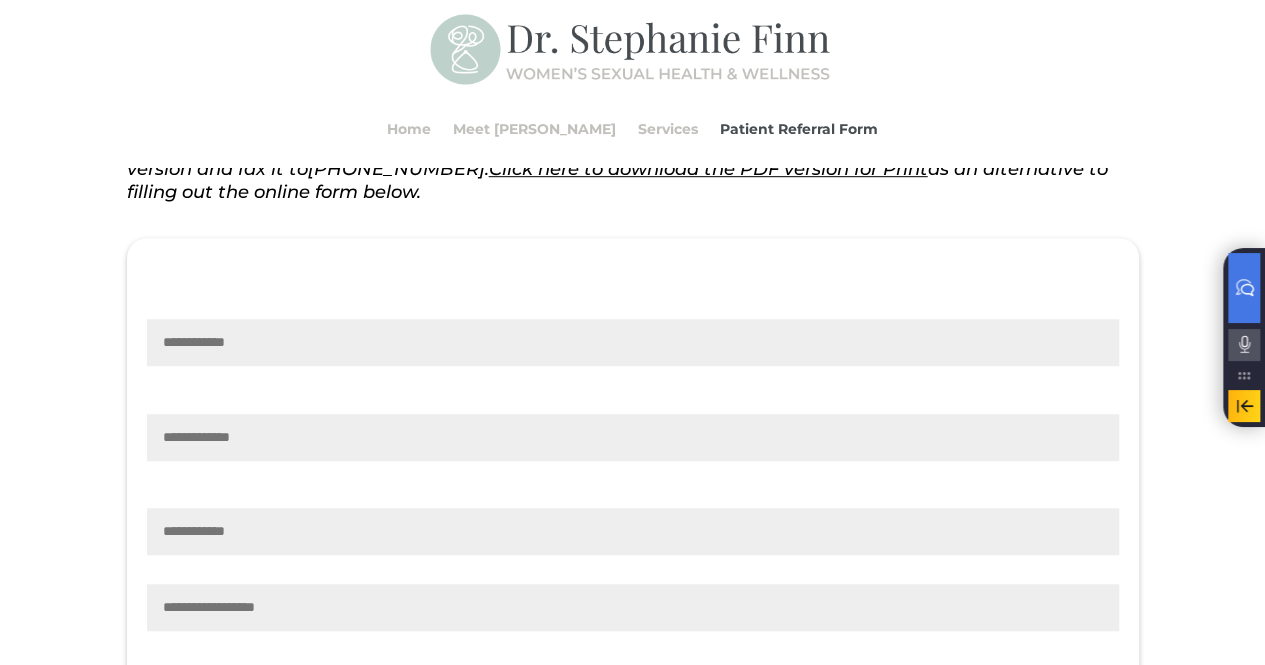 scroll, scrollTop: 549, scrollLeft: 0, axis: vertical 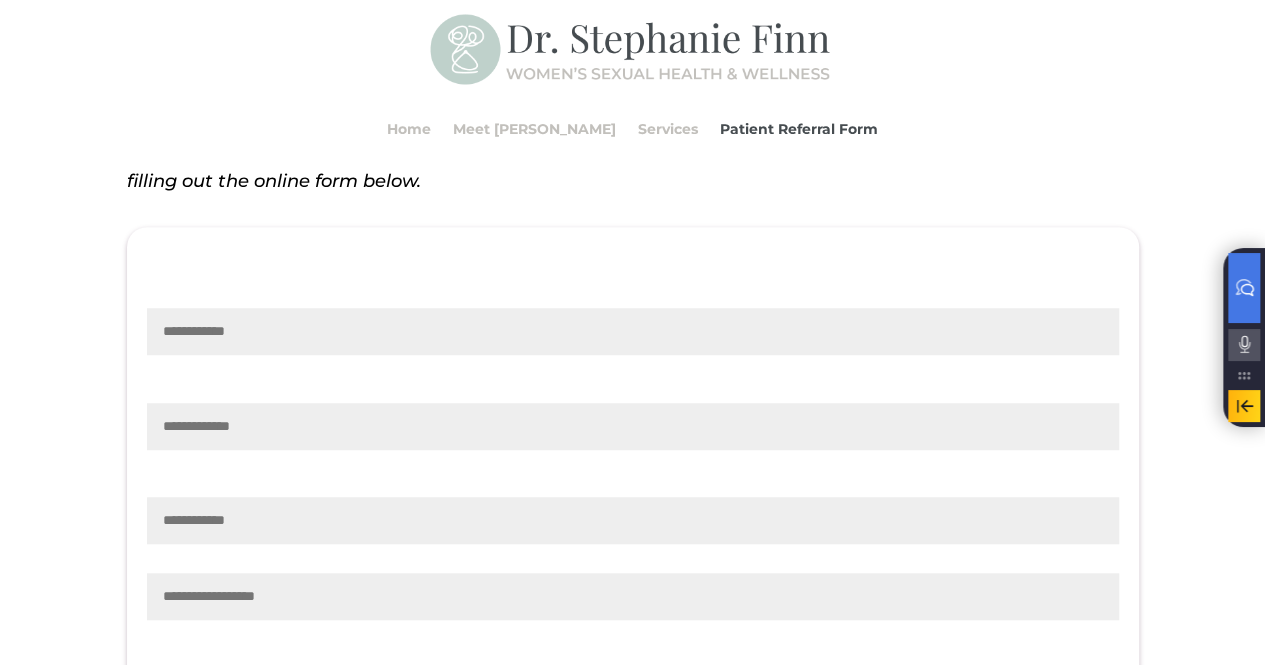 click at bounding box center [633, 331] 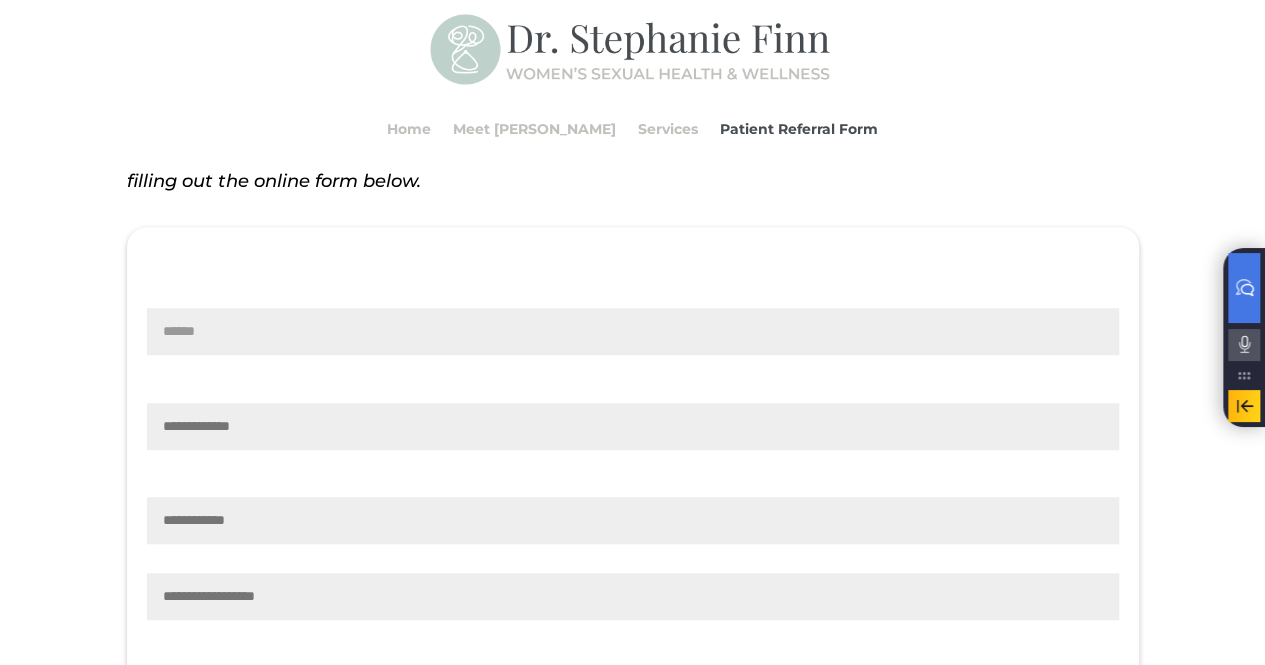 type on "******" 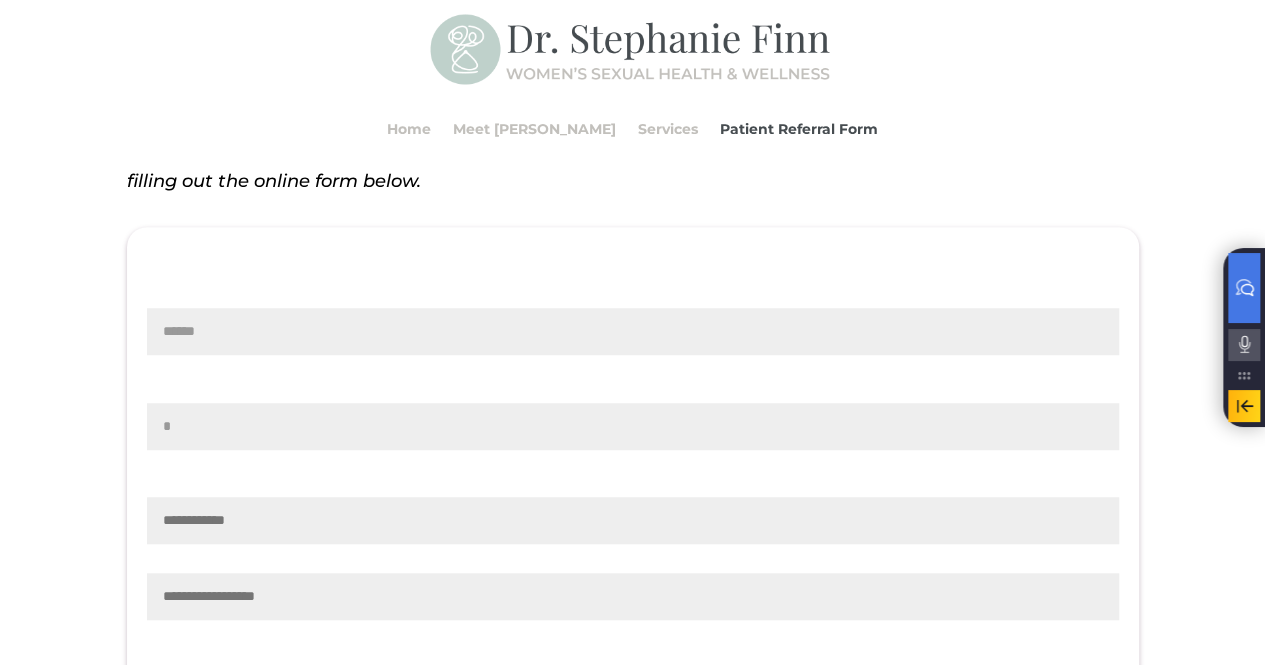 type 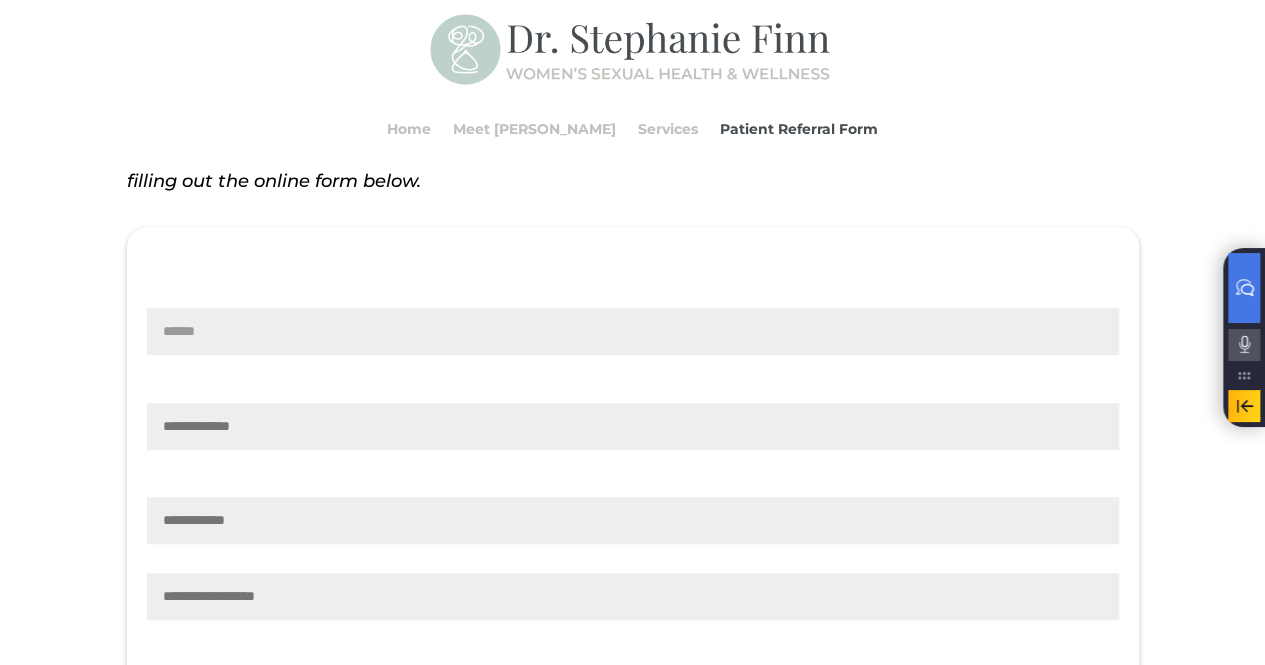 click on "******" at bounding box center (633, 331) 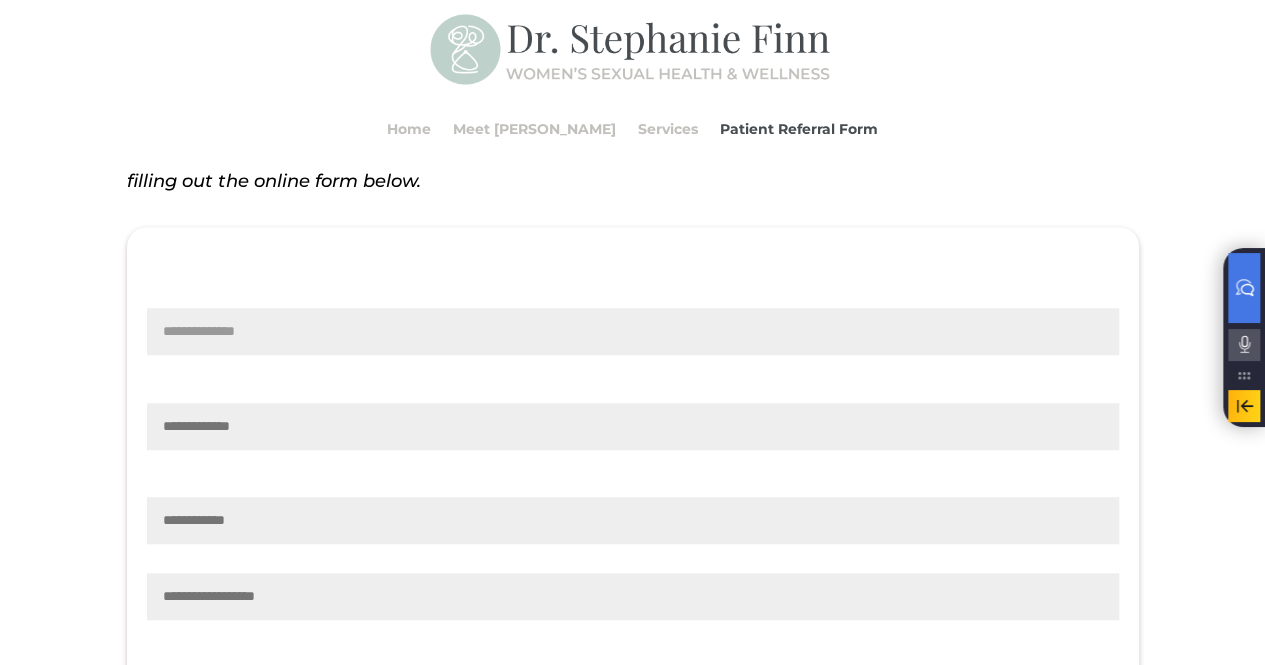 type on "**********" 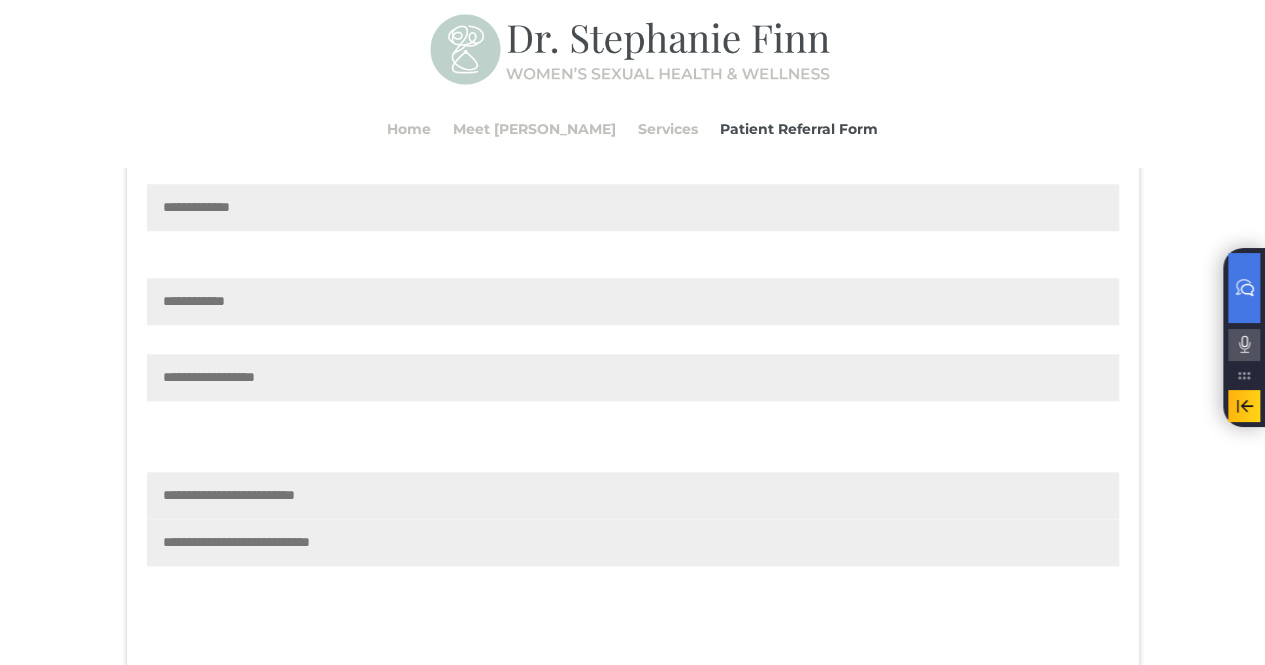 scroll, scrollTop: 765, scrollLeft: 0, axis: vertical 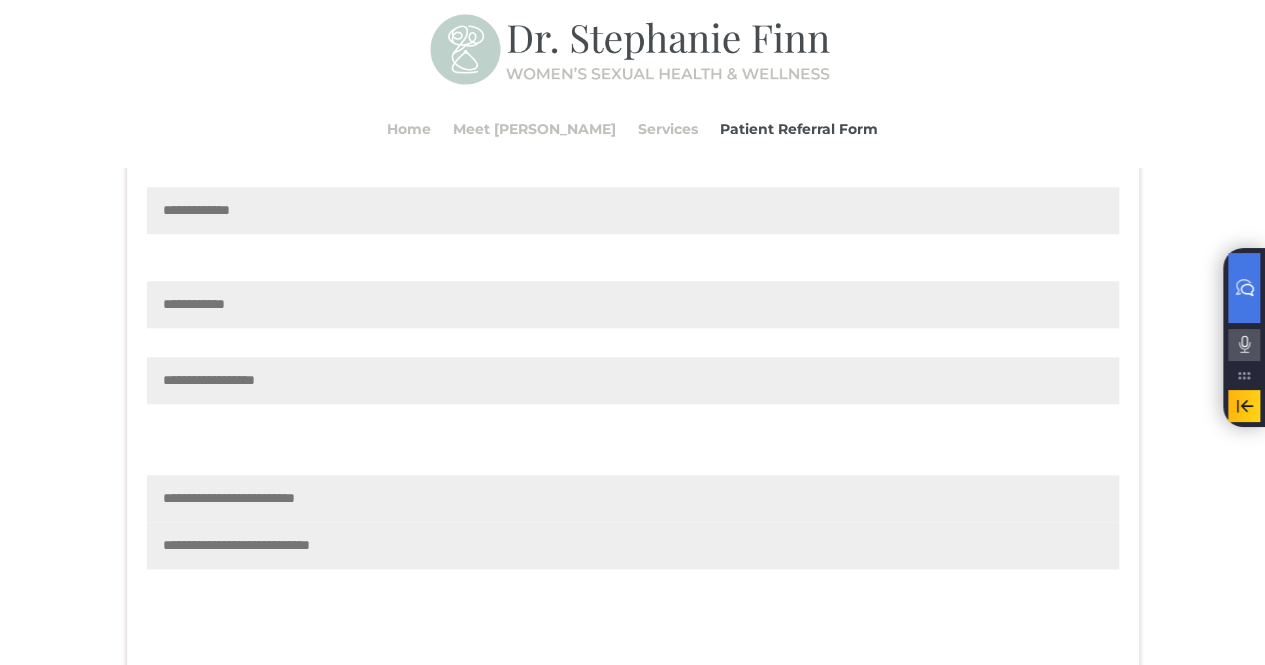 click at bounding box center (633, 380) 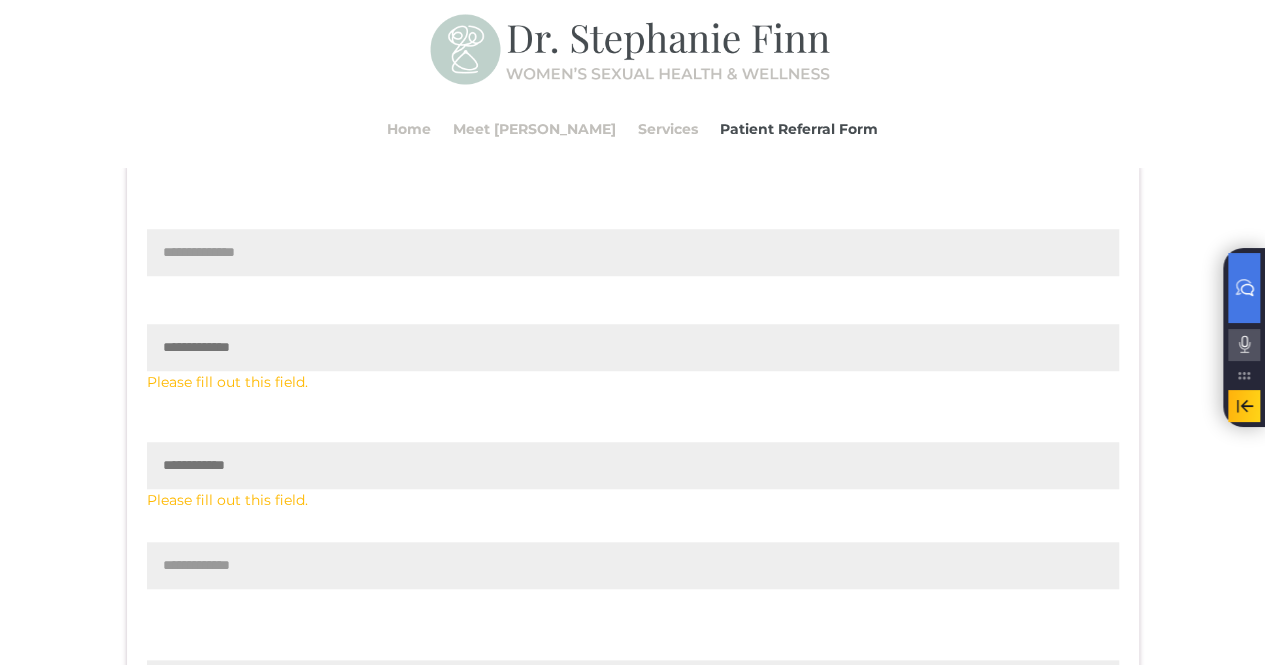 scroll, scrollTop: 627, scrollLeft: 0, axis: vertical 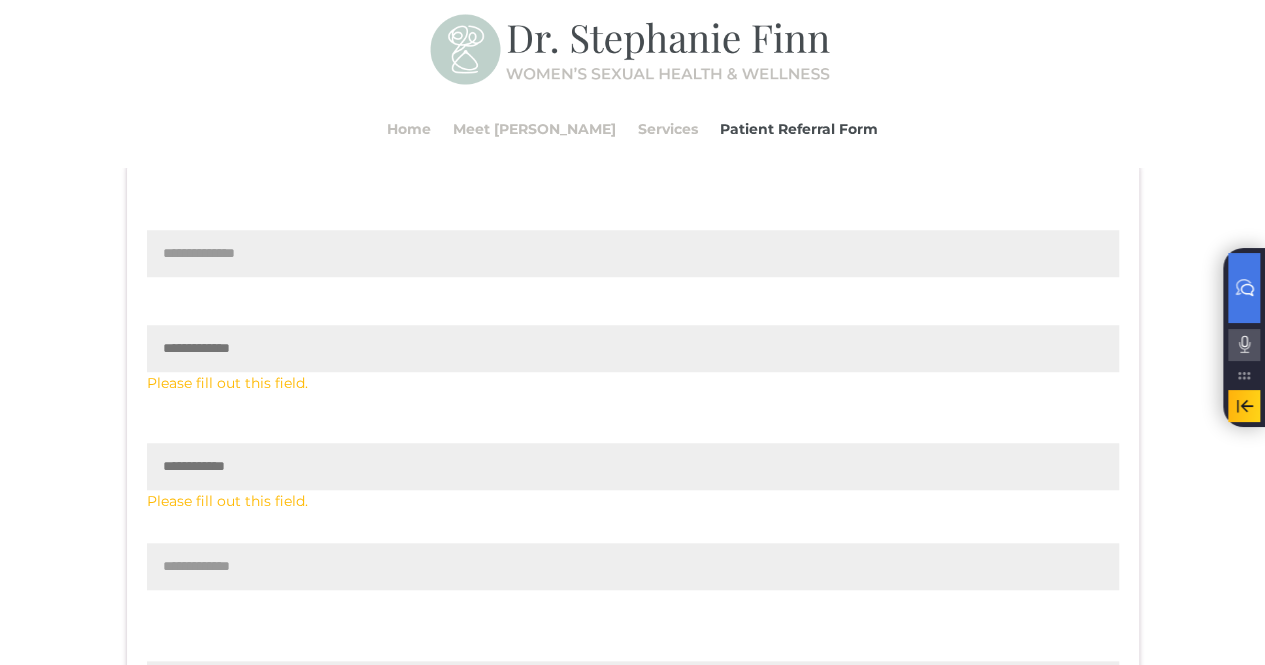 type on "**********" 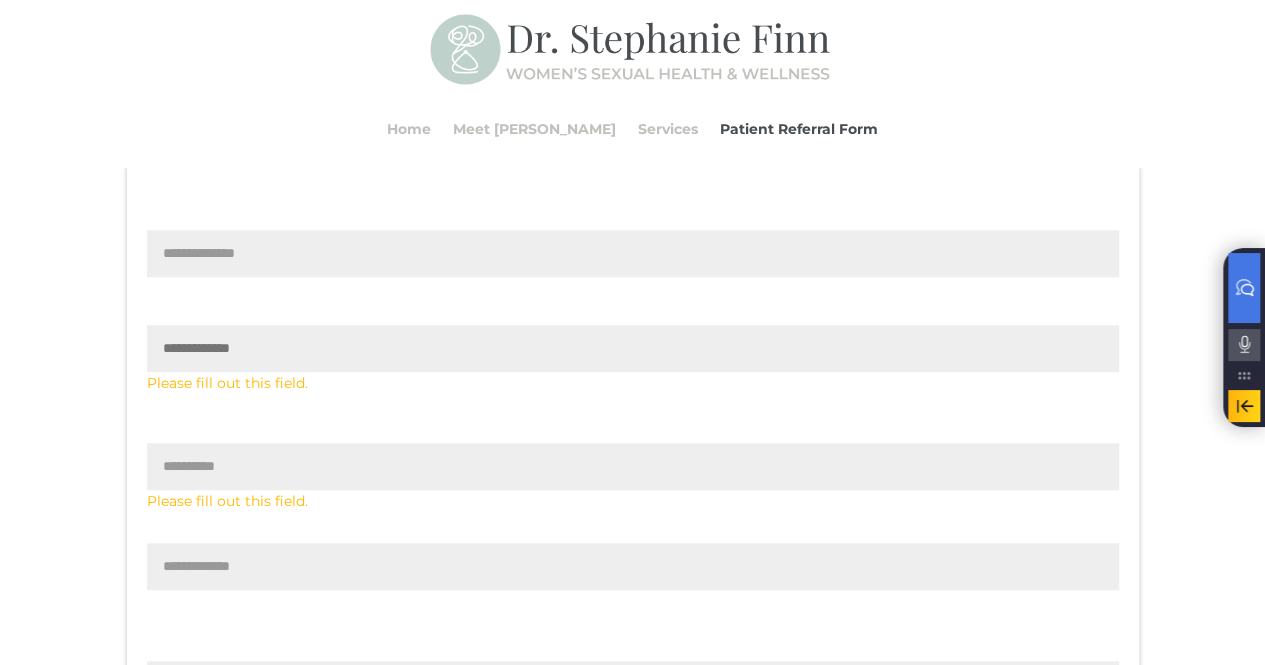 type on "**********" 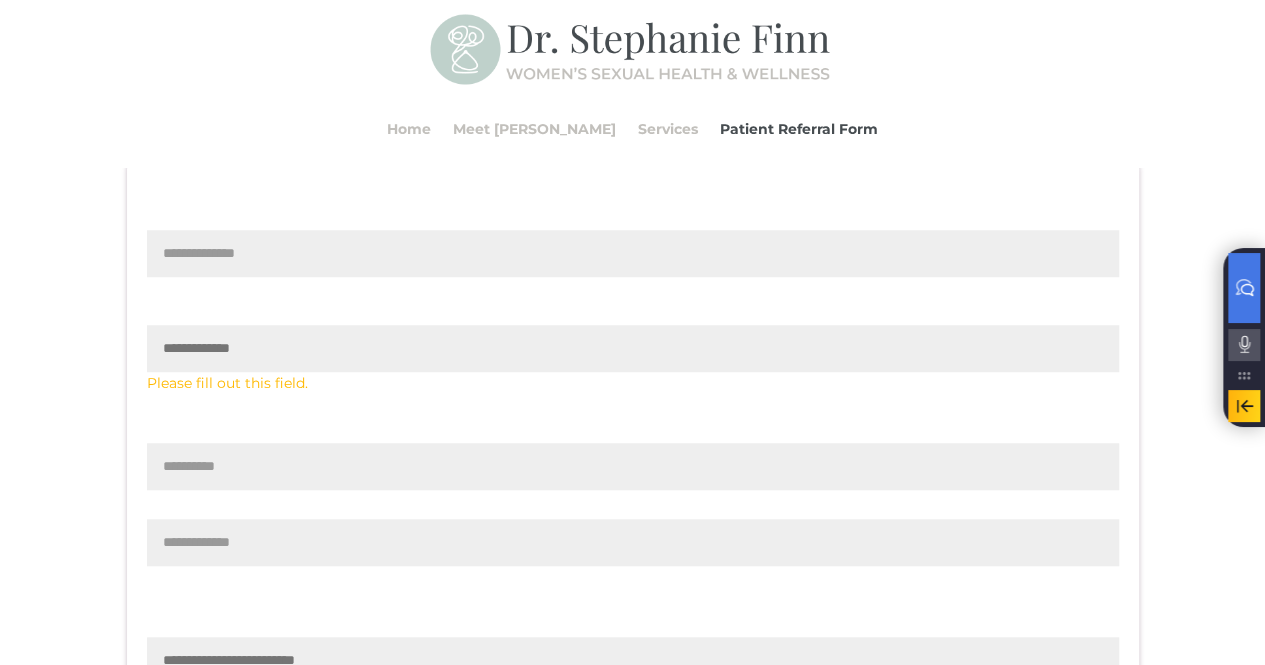 click on "**********" at bounding box center [633, 504] 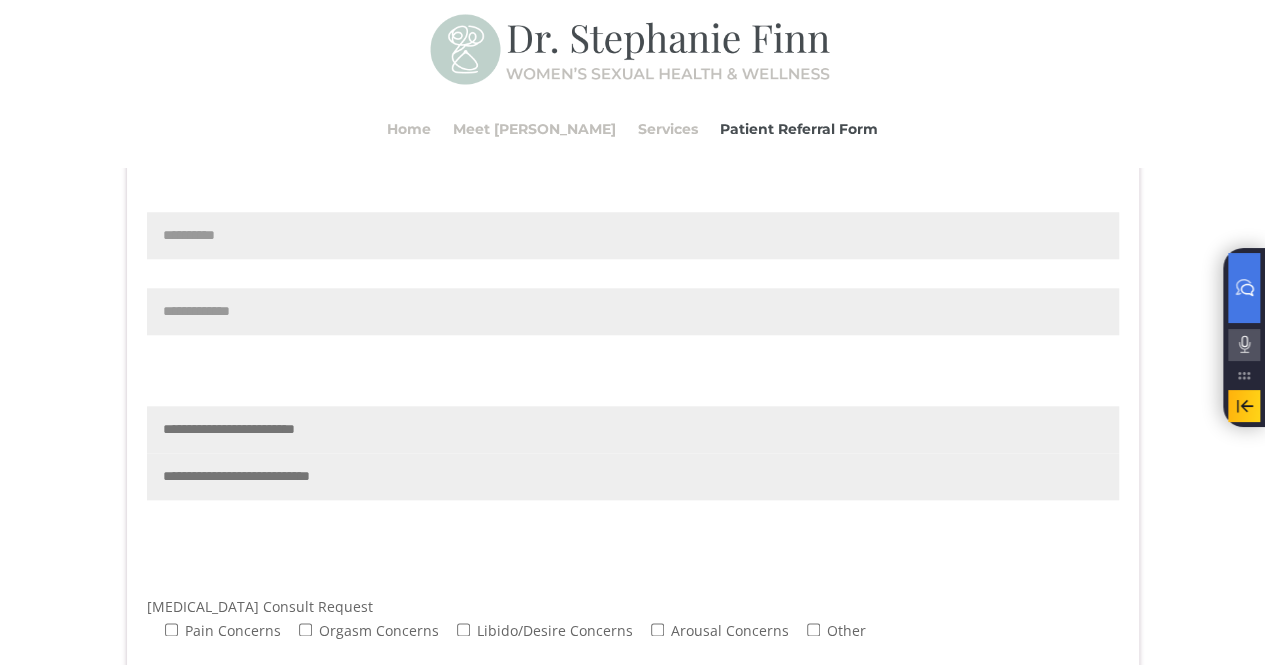 scroll, scrollTop: 868, scrollLeft: 0, axis: vertical 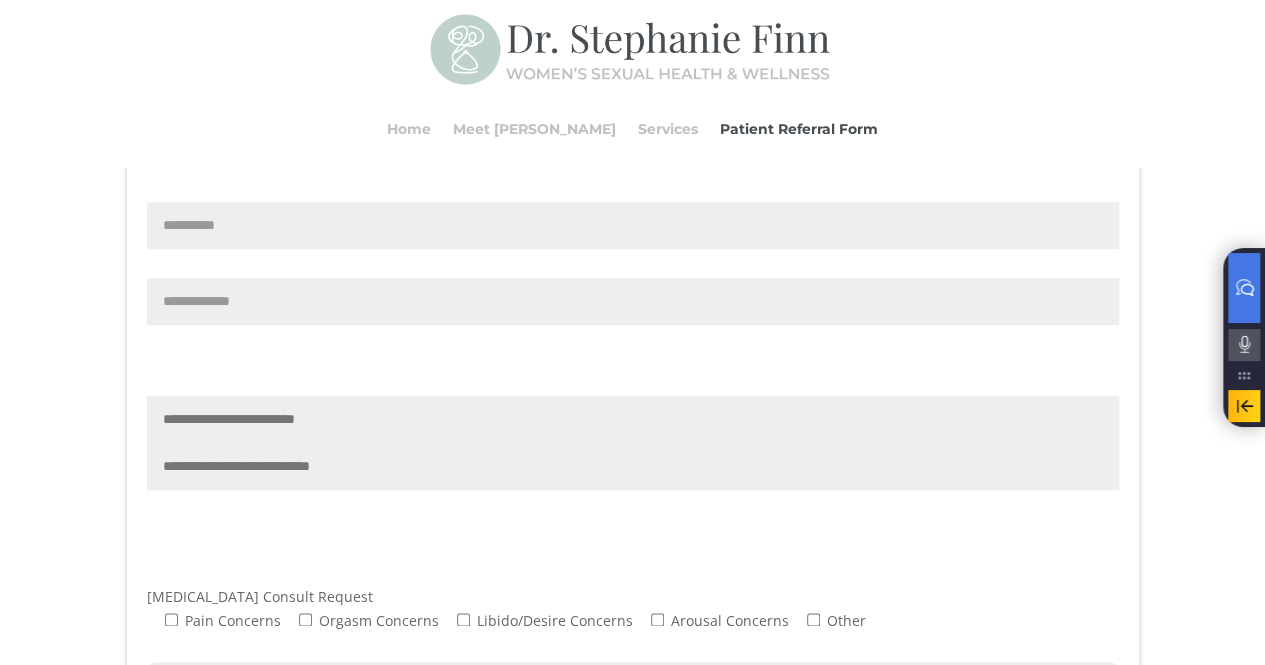 click at bounding box center (633, 419) 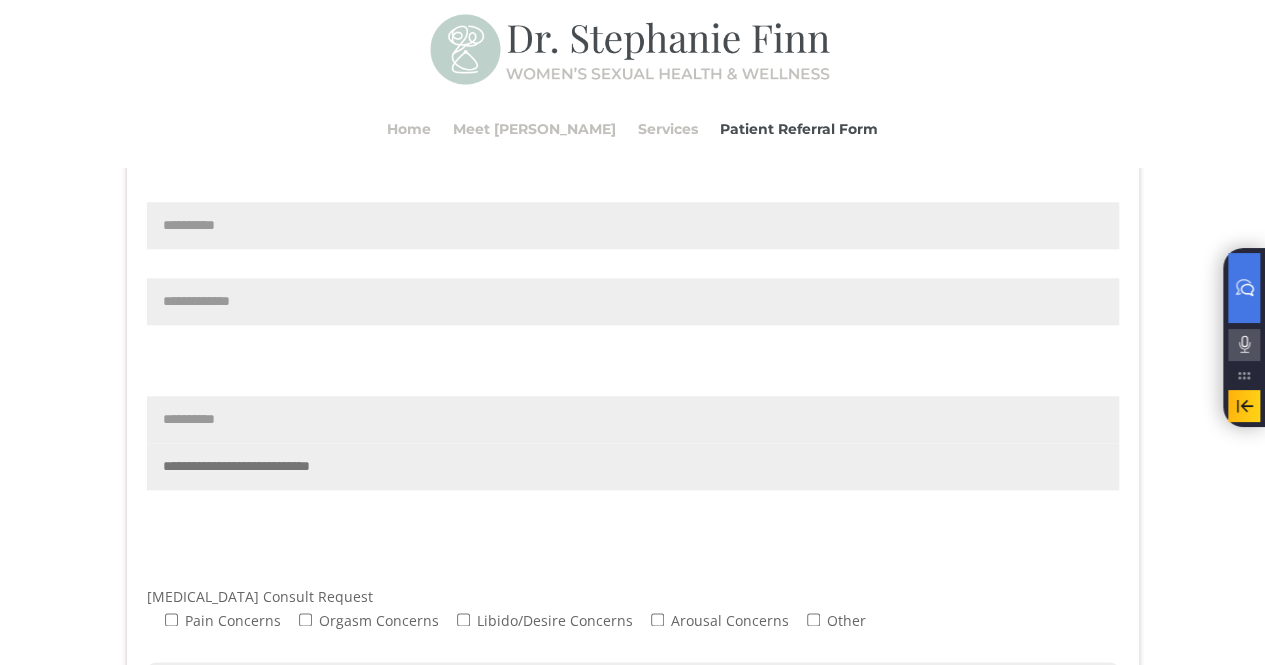 type on "**********" 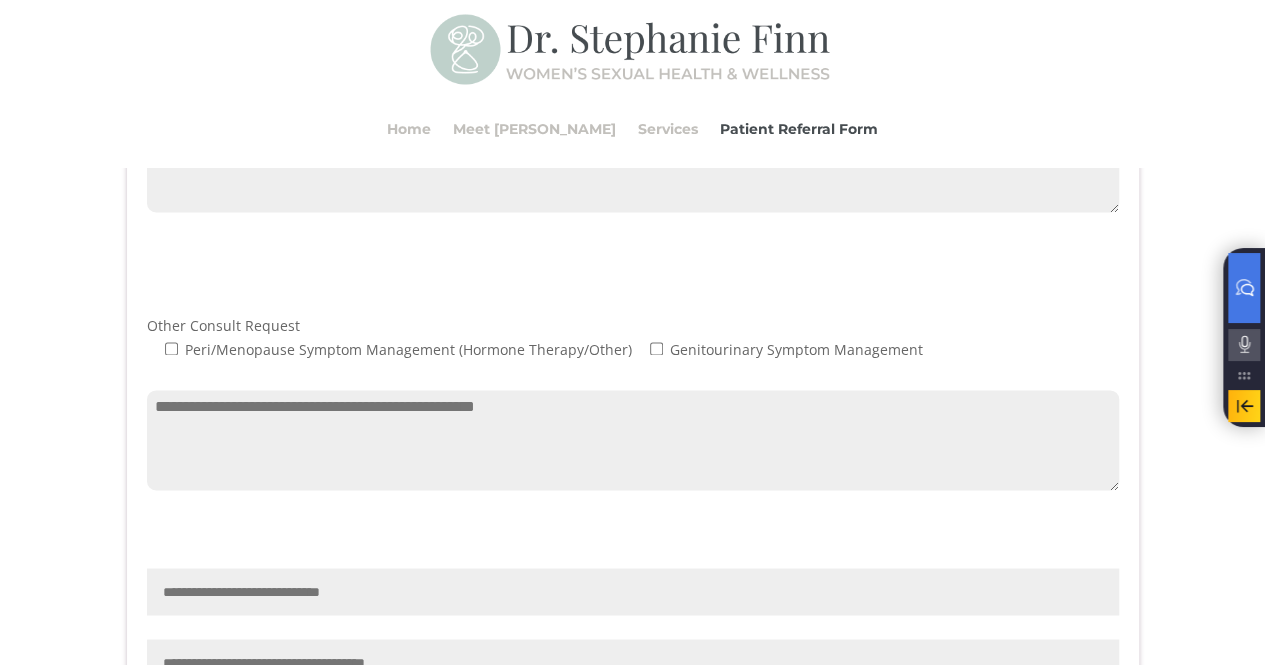 scroll, scrollTop: 1424, scrollLeft: 0, axis: vertical 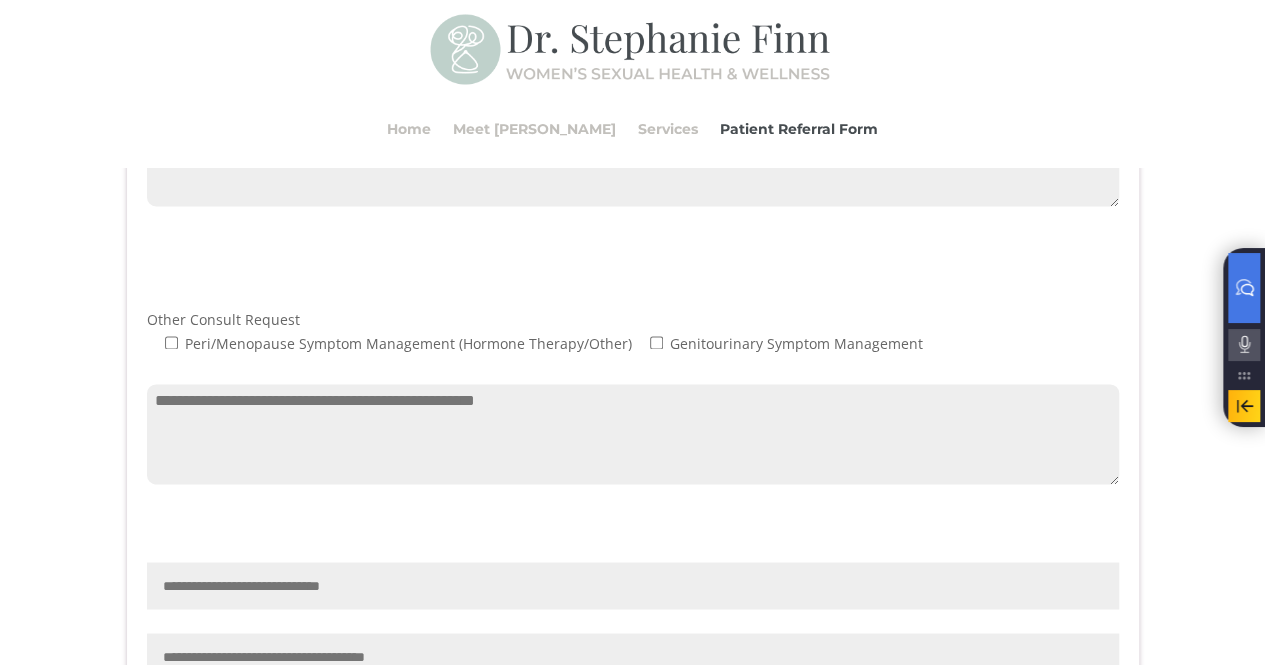 type on "**********" 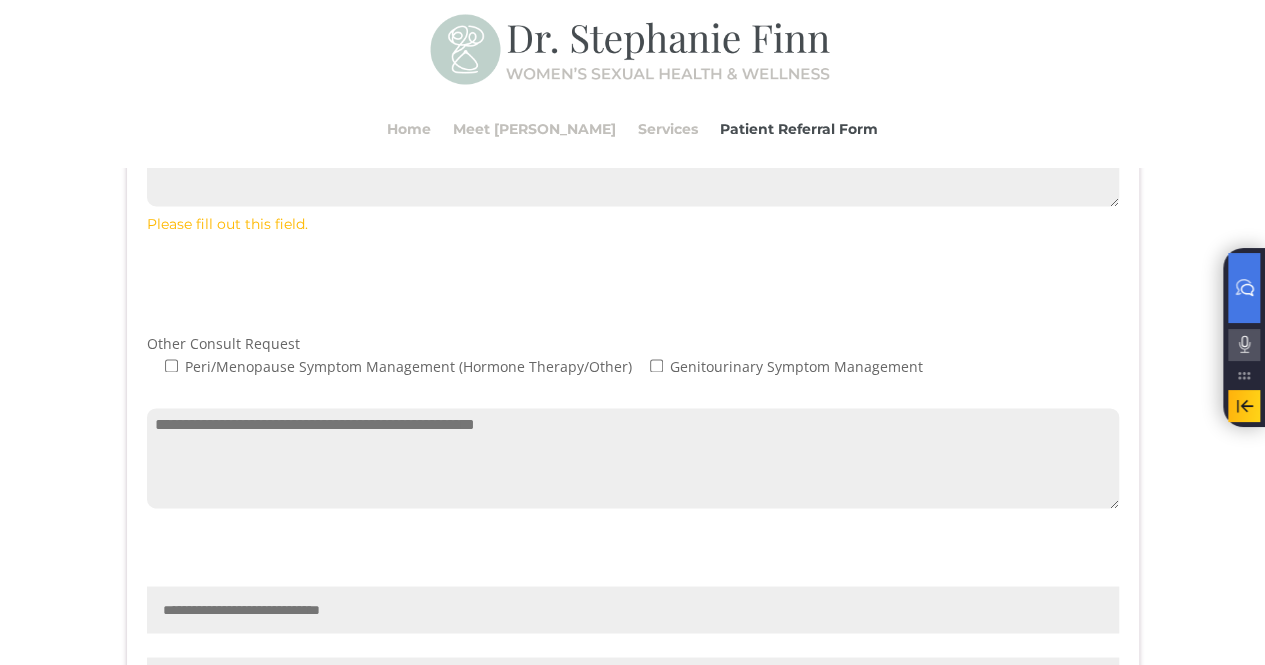click at bounding box center [633, 458] 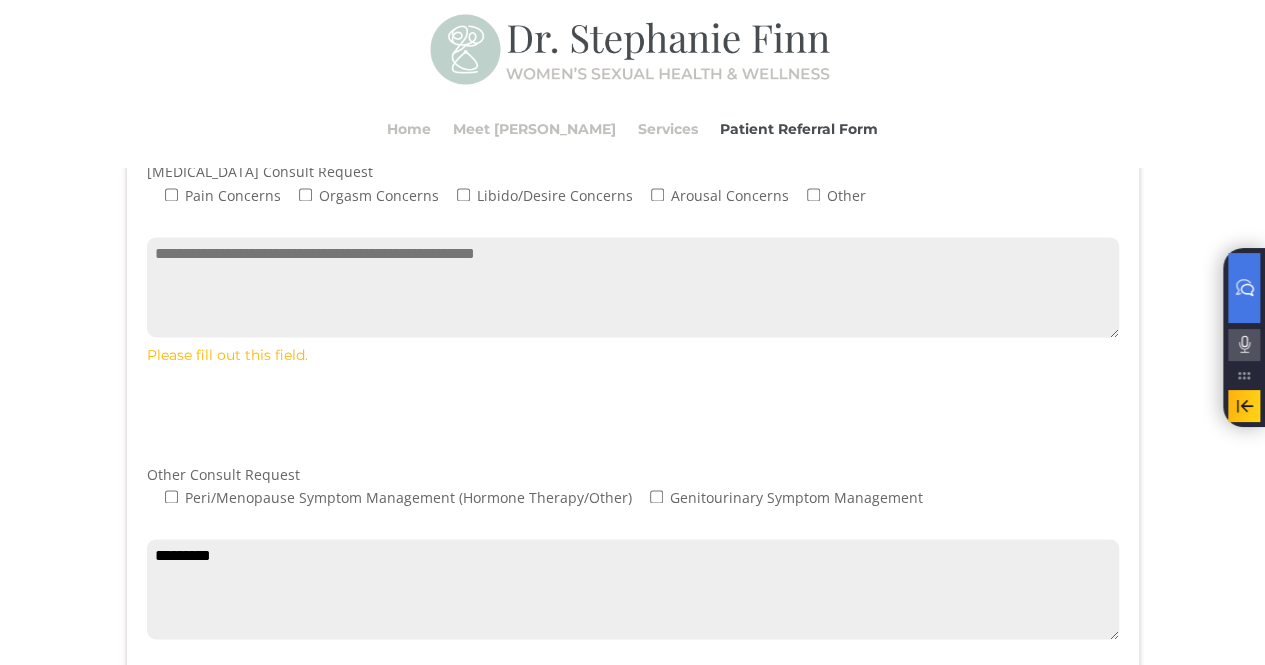 scroll, scrollTop: 1297, scrollLeft: 0, axis: vertical 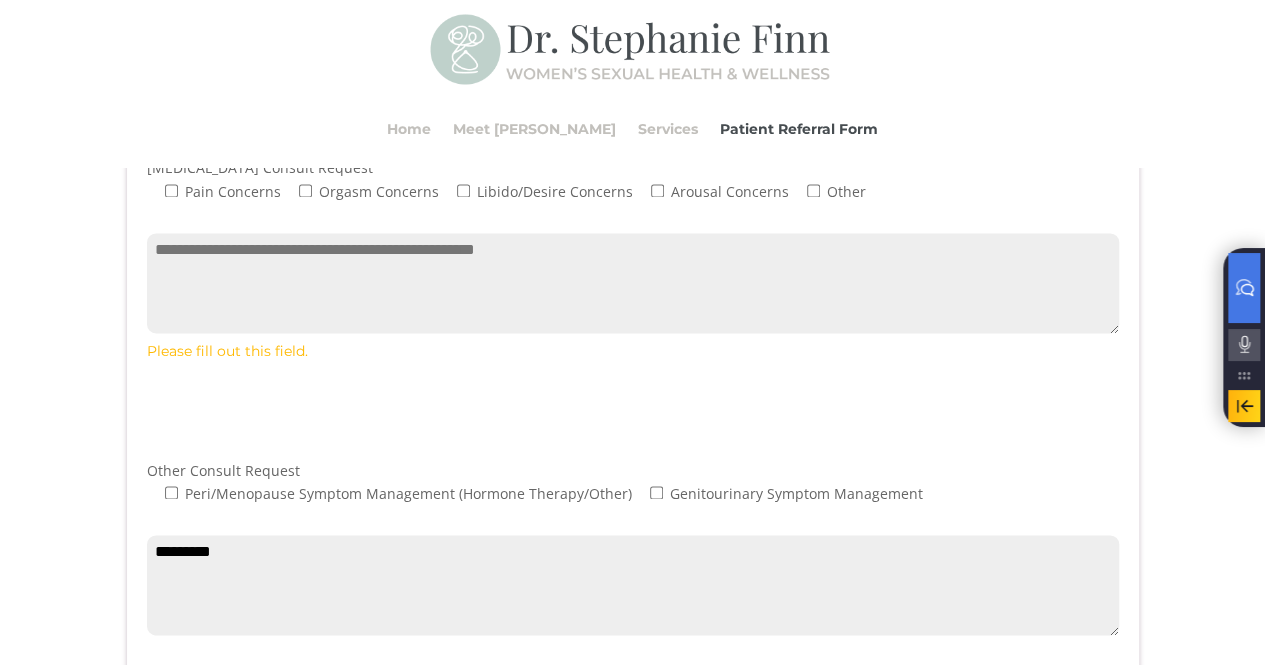 type on "*********" 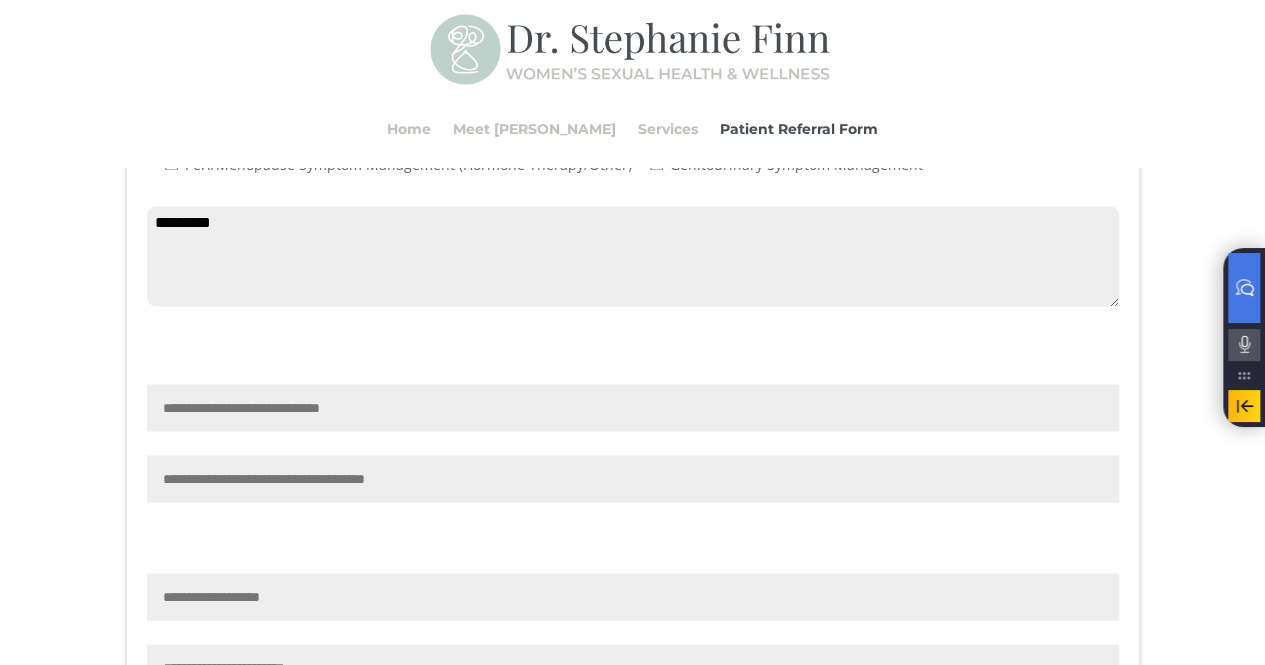 scroll, scrollTop: 1660, scrollLeft: 0, axis: vertical 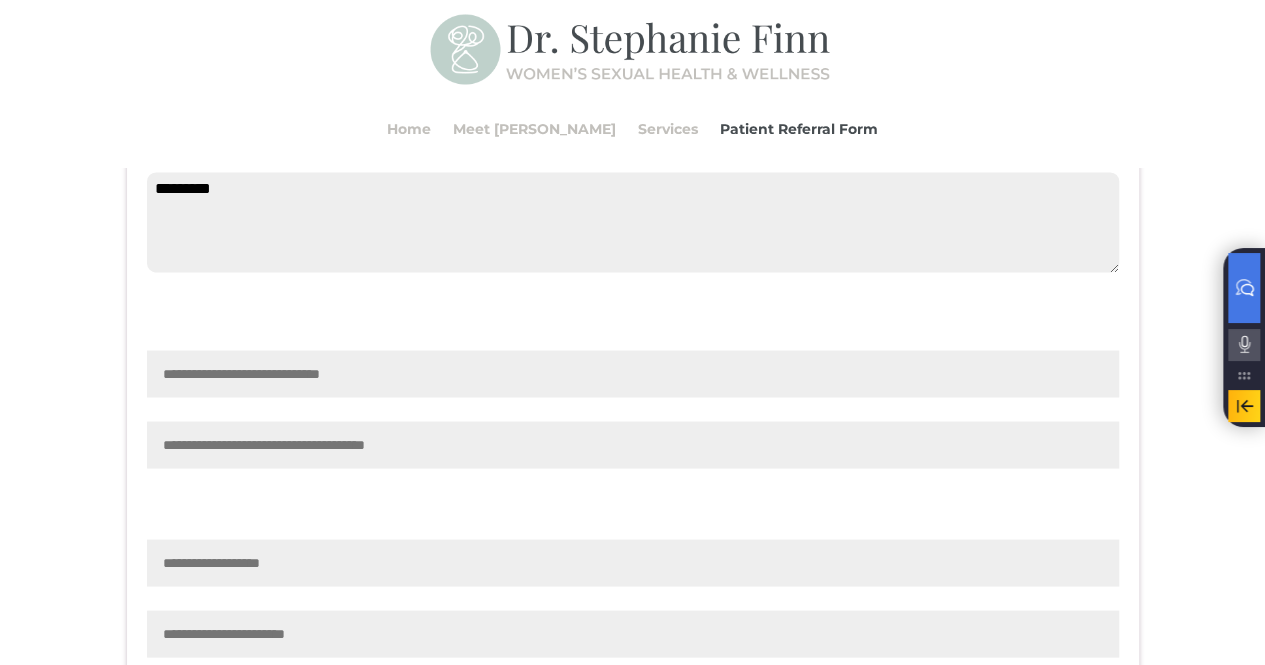 type on "***" 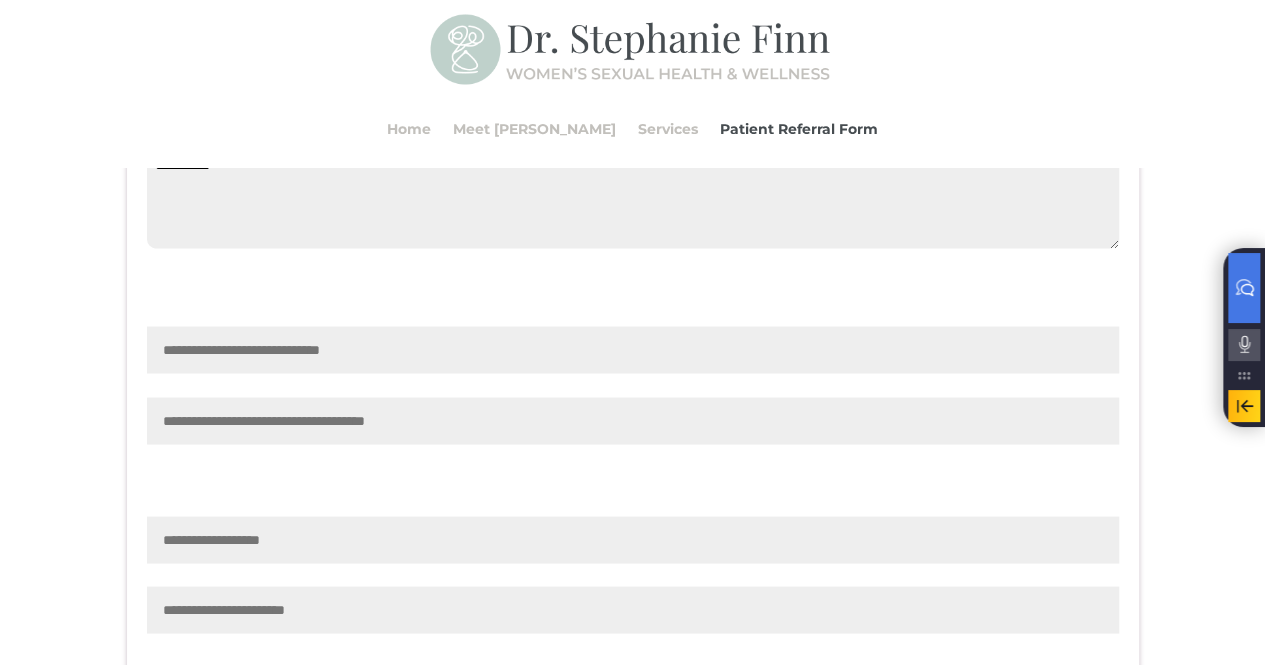 click on "*********" at bounding box center (633, 198) 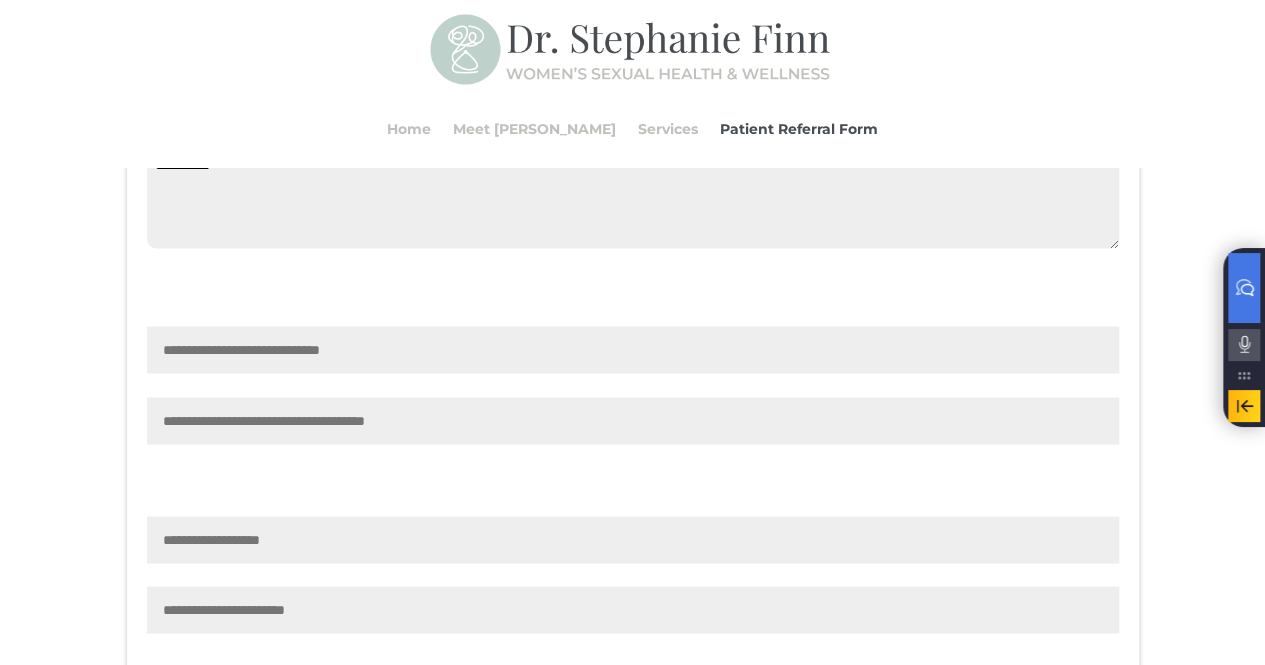 scroll, scrollTop: 1434, scrollLeft: 0, axis: vertical 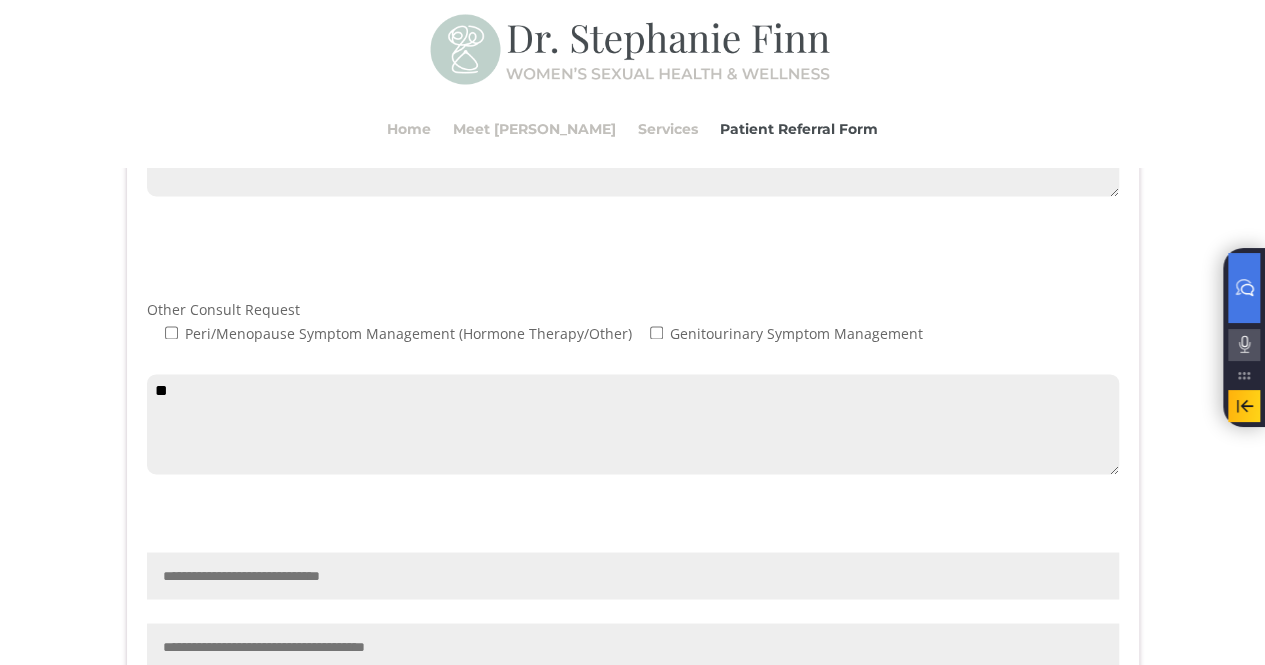 type on "*" 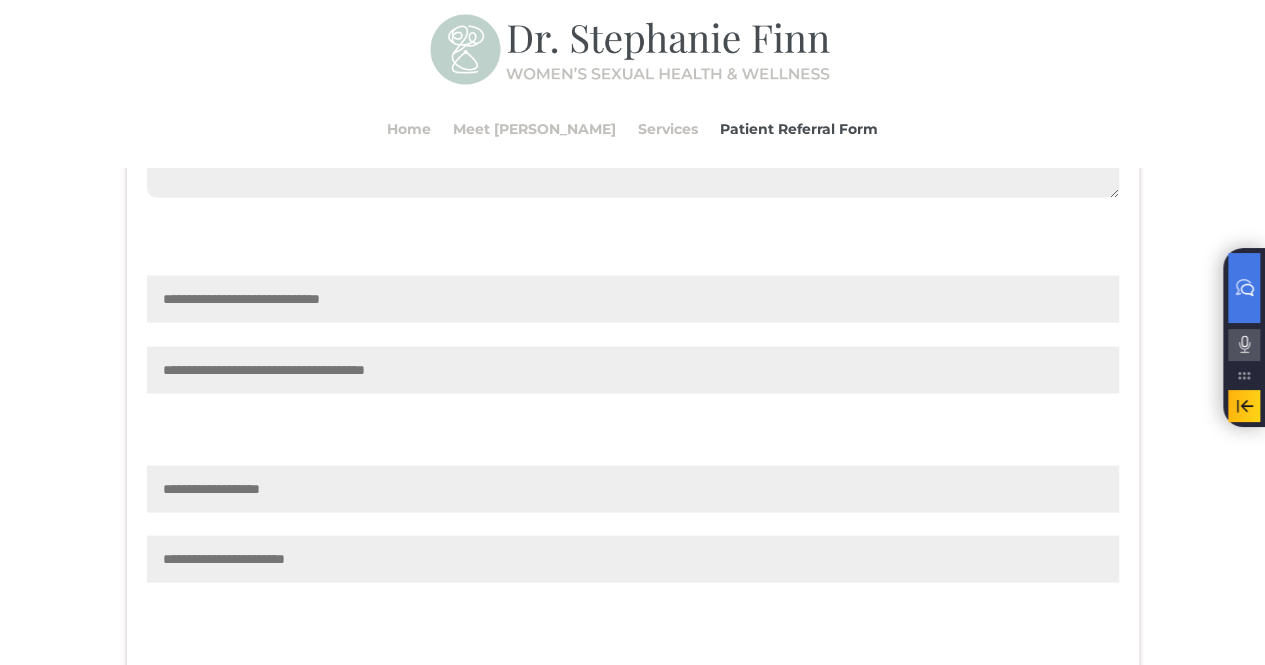 scroll, scrollTop: 1713, scrollLeft: 0, axis: vertical 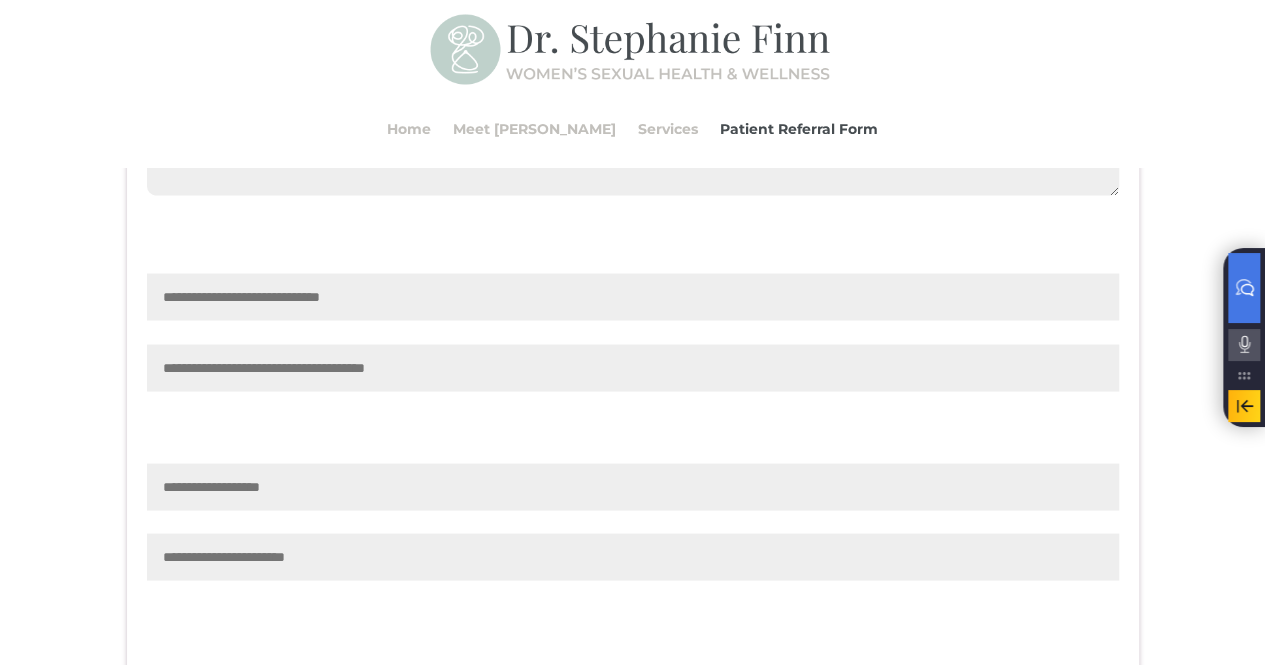 type on "**********" 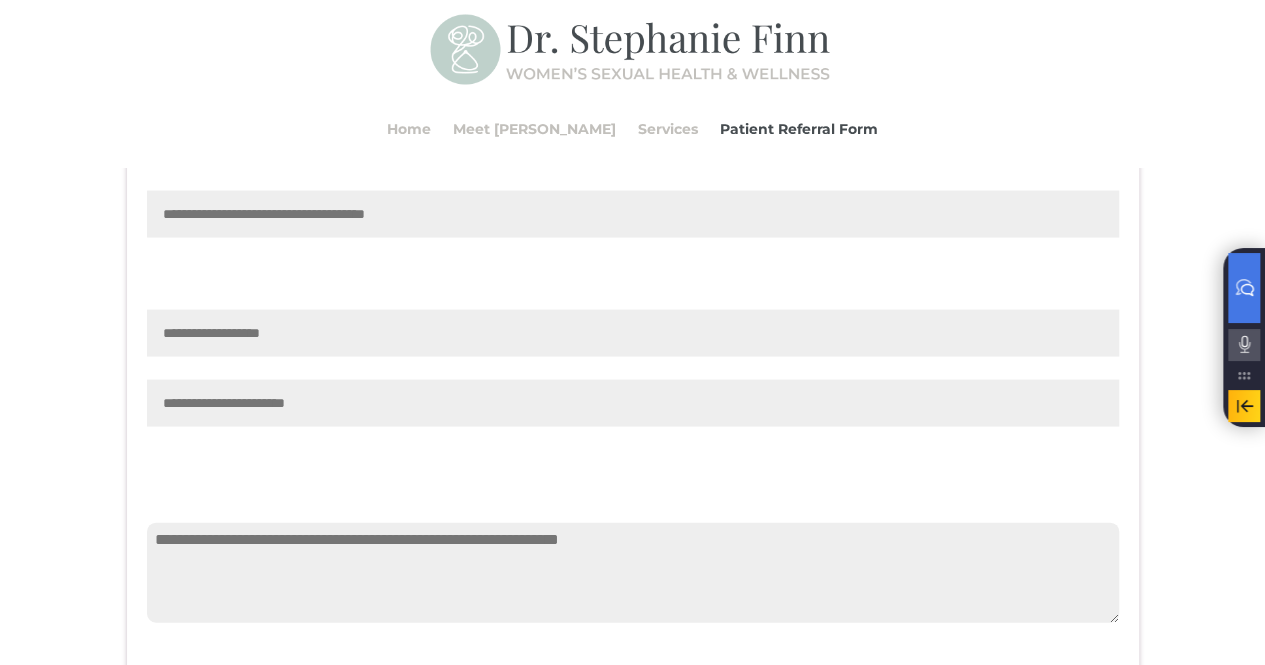 scroll, scrollTop: 1864, scrollLeft: 0, axis: vertical 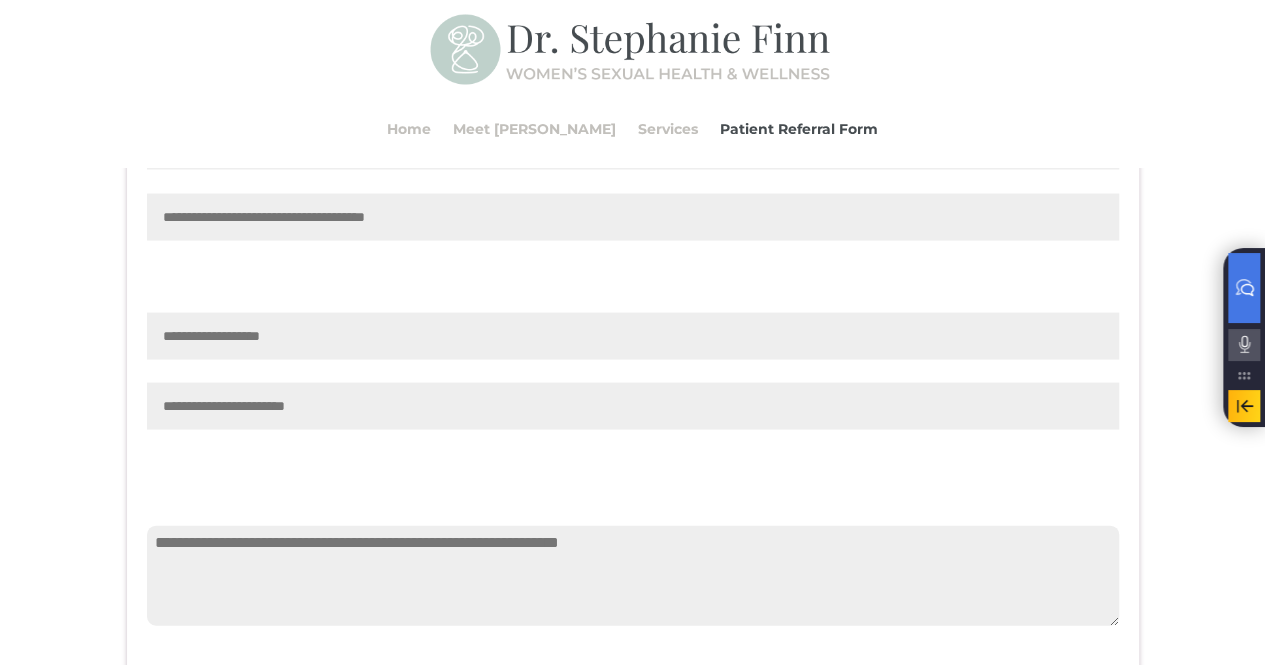 click at bounding box center [633, 370] 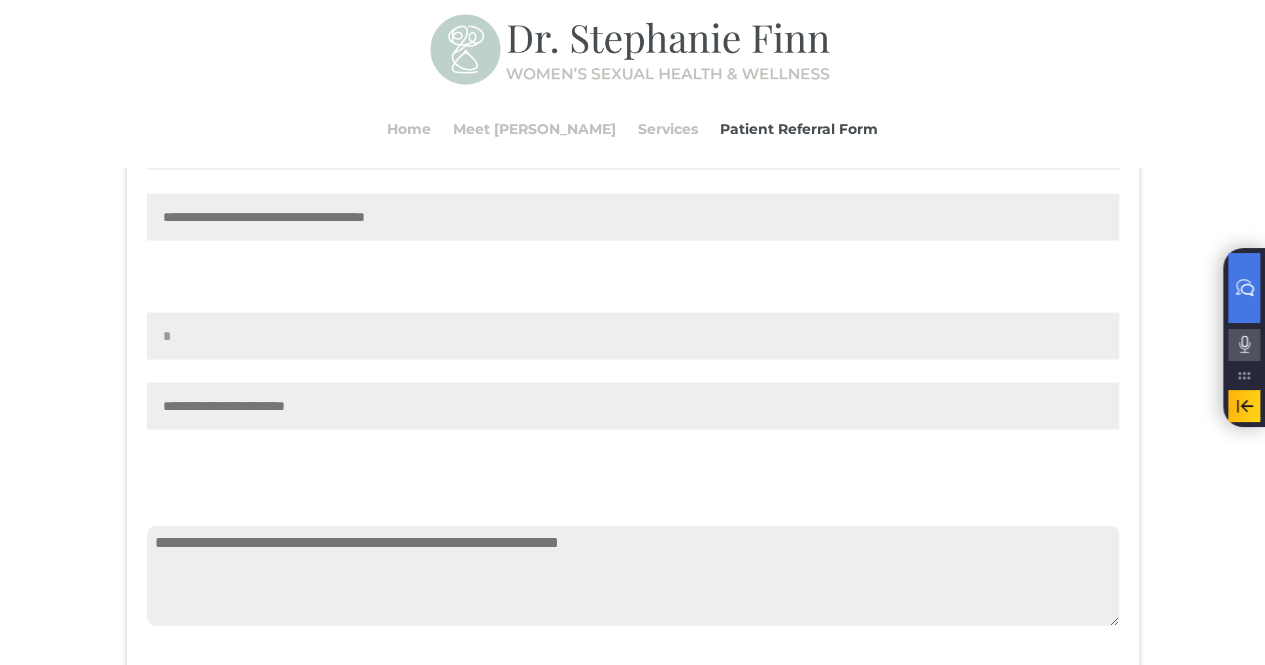 click on "*" at bounding box center [633, 335] 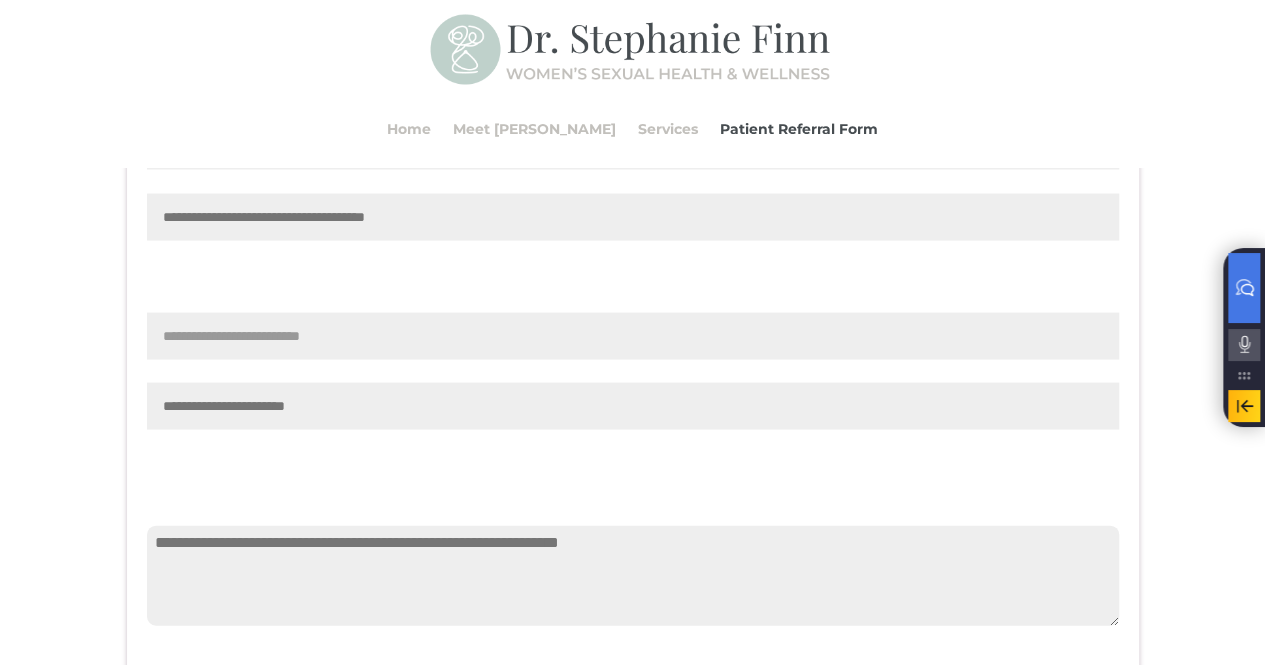 type on "**********" 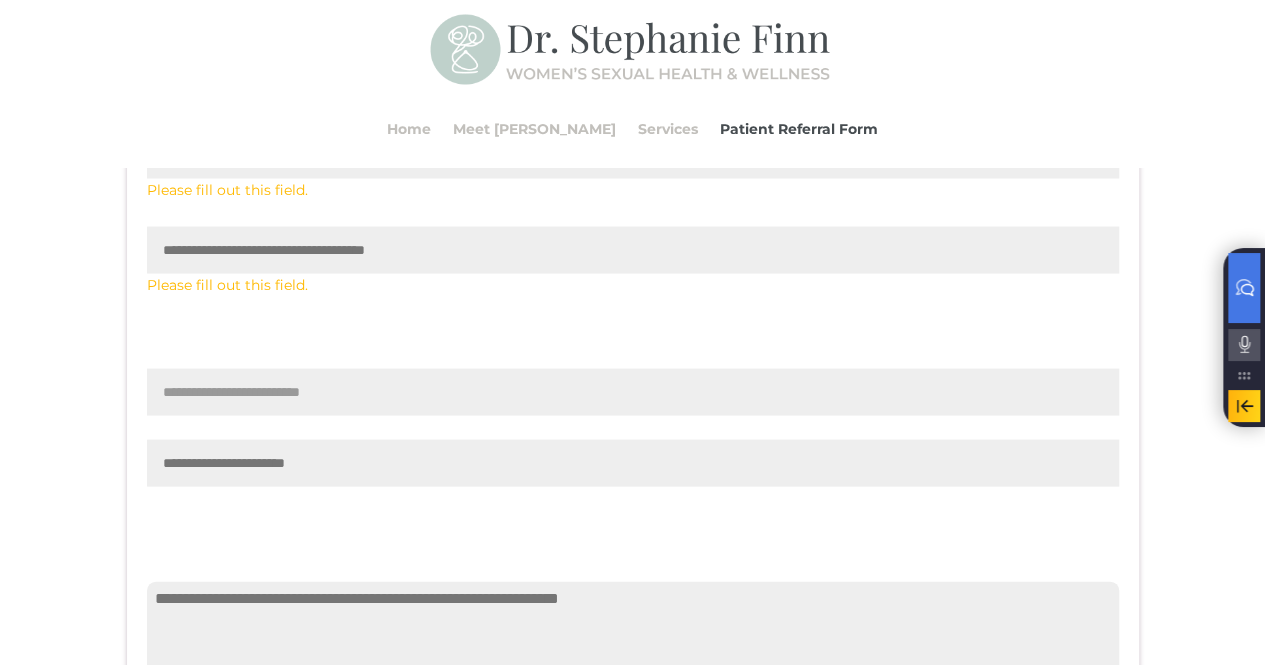 scroll, scrollTop: 1957, scrollLeft: 0, axis: vertical 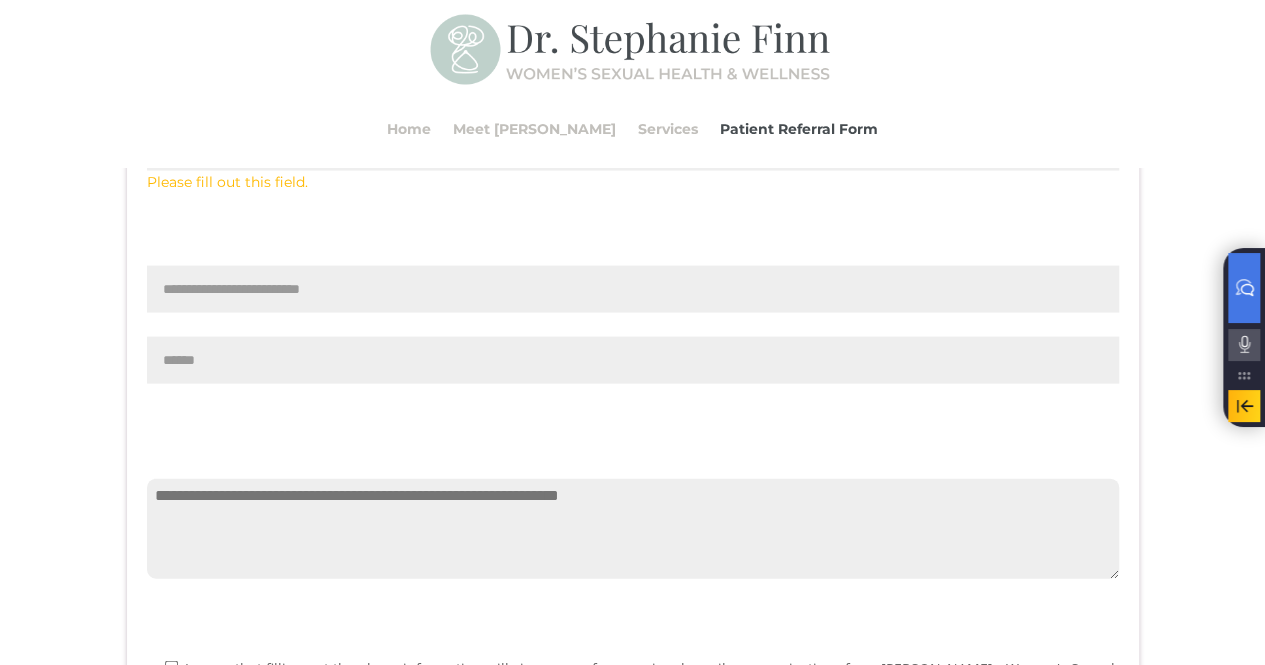 type on "******" 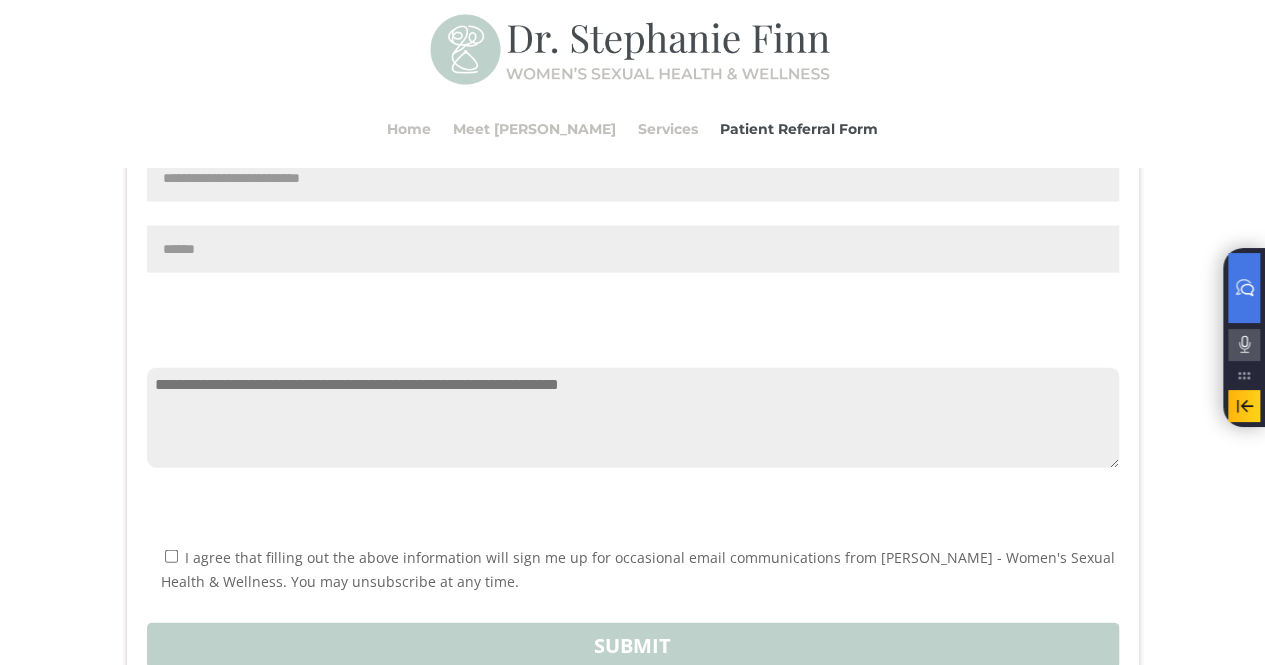 scroll, scrollTop: 2071, scrollLeft: 0, axis: vertical 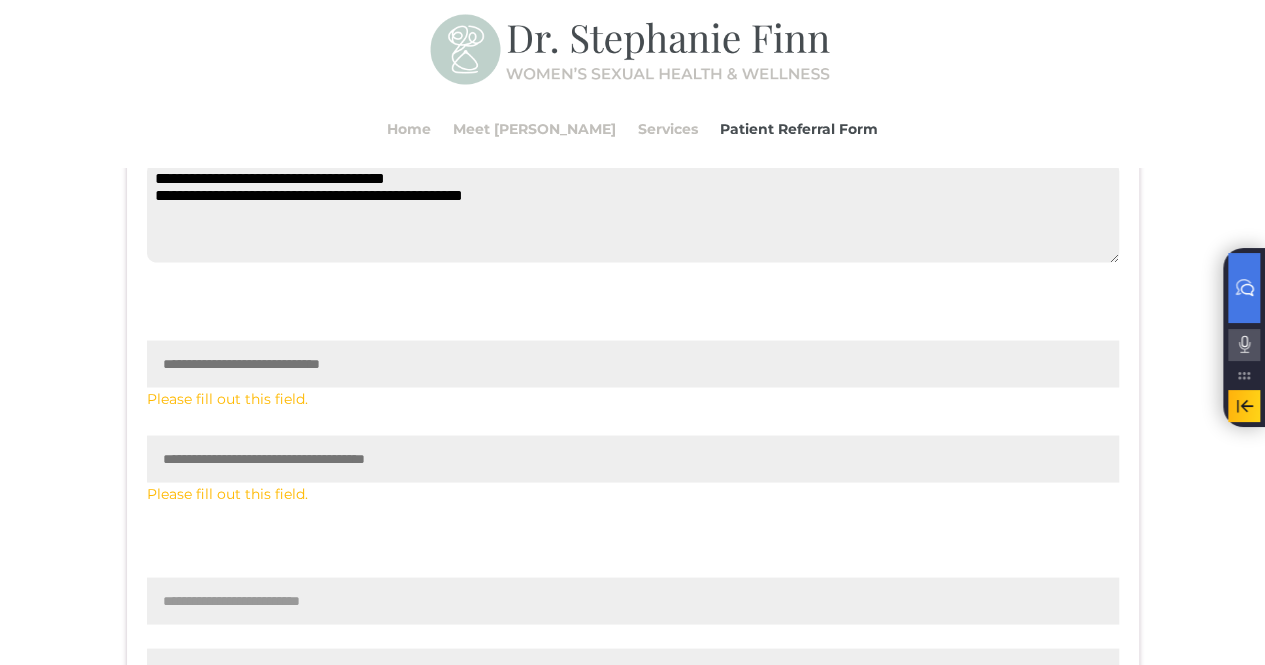 click at bounding box center [633, 363] 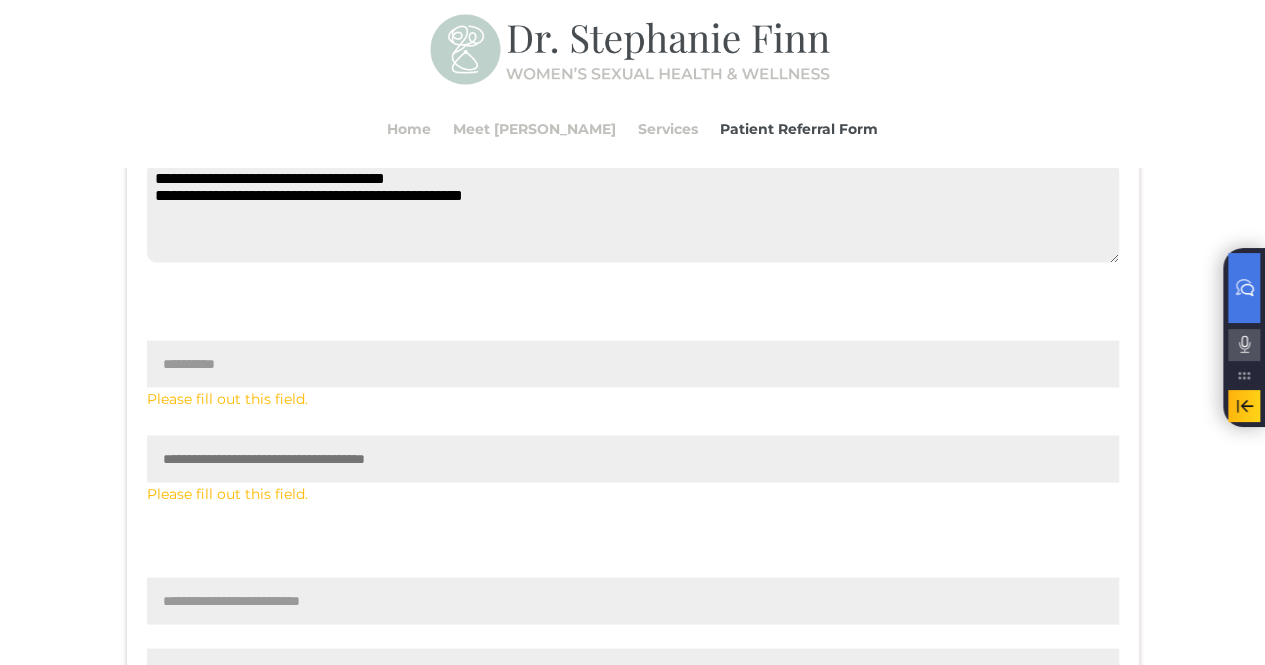 type on "**********" 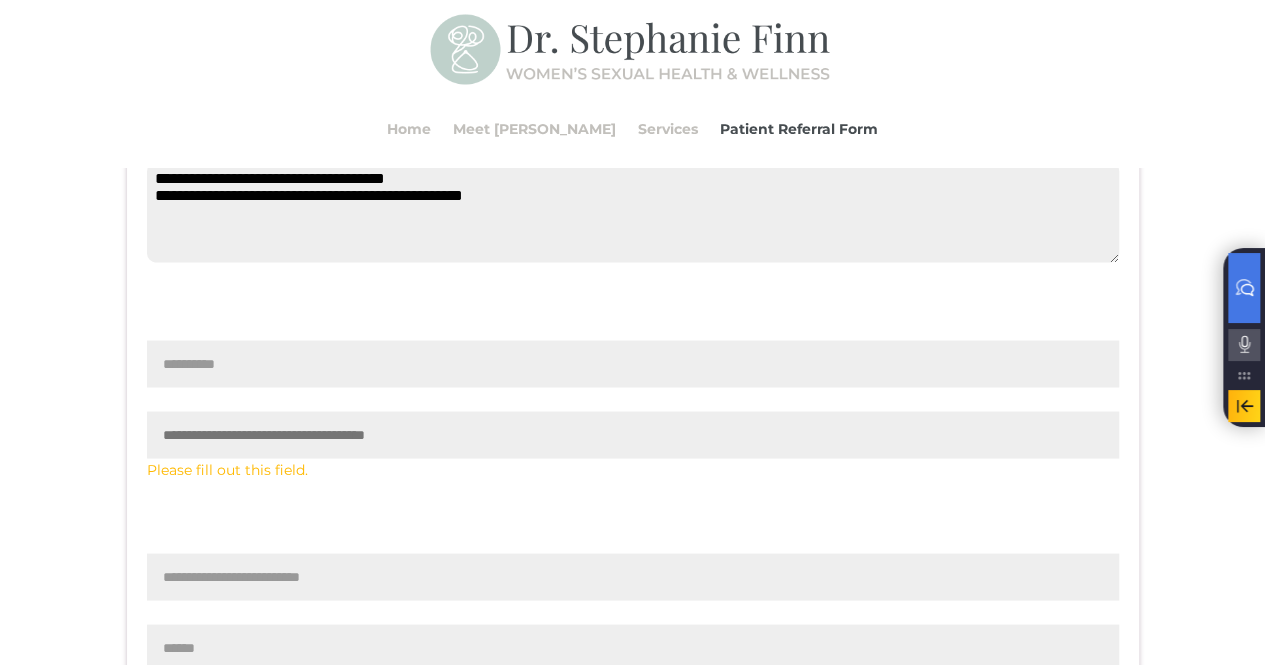 click on "Please fill out this field." at bounding box center (633, 452) 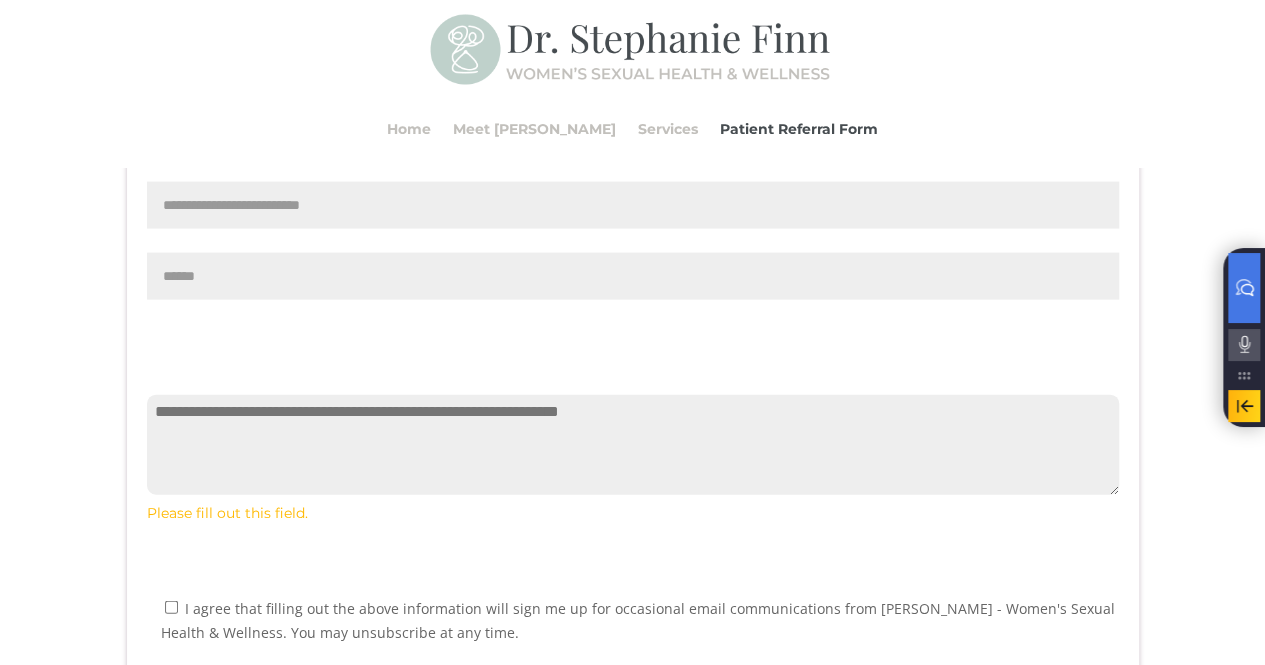 scroll, scrollTop: 2018, scrollLeft: 0, axis: vertical 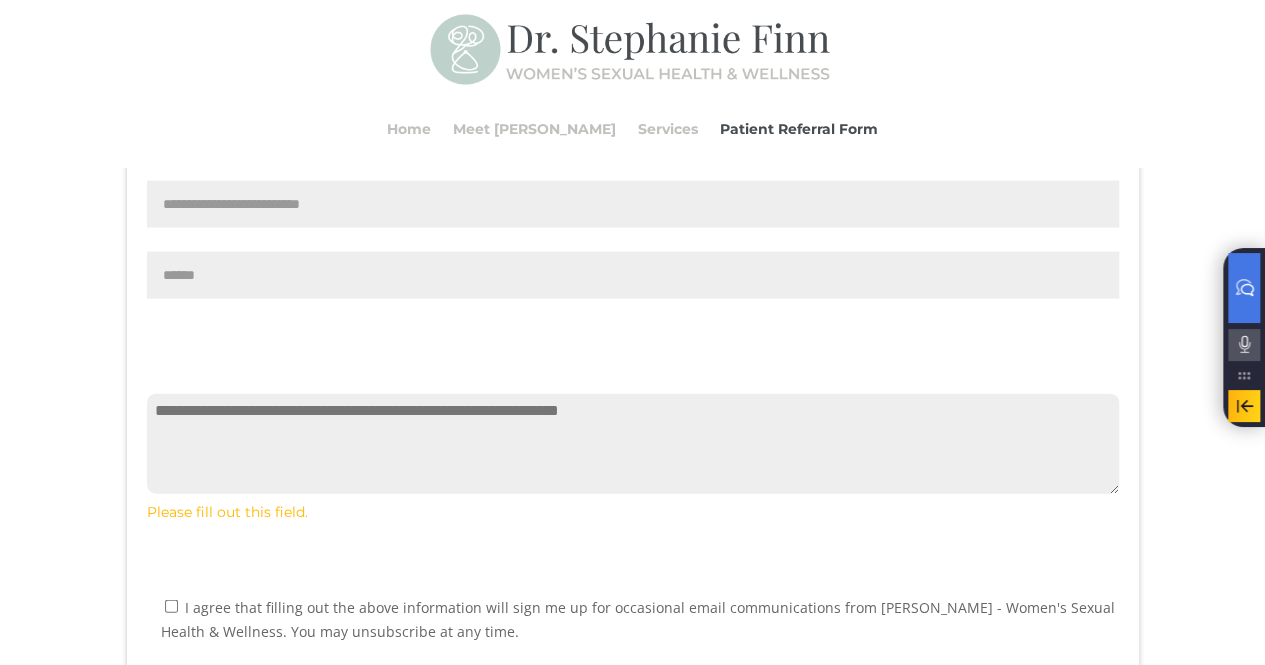 type on "***" 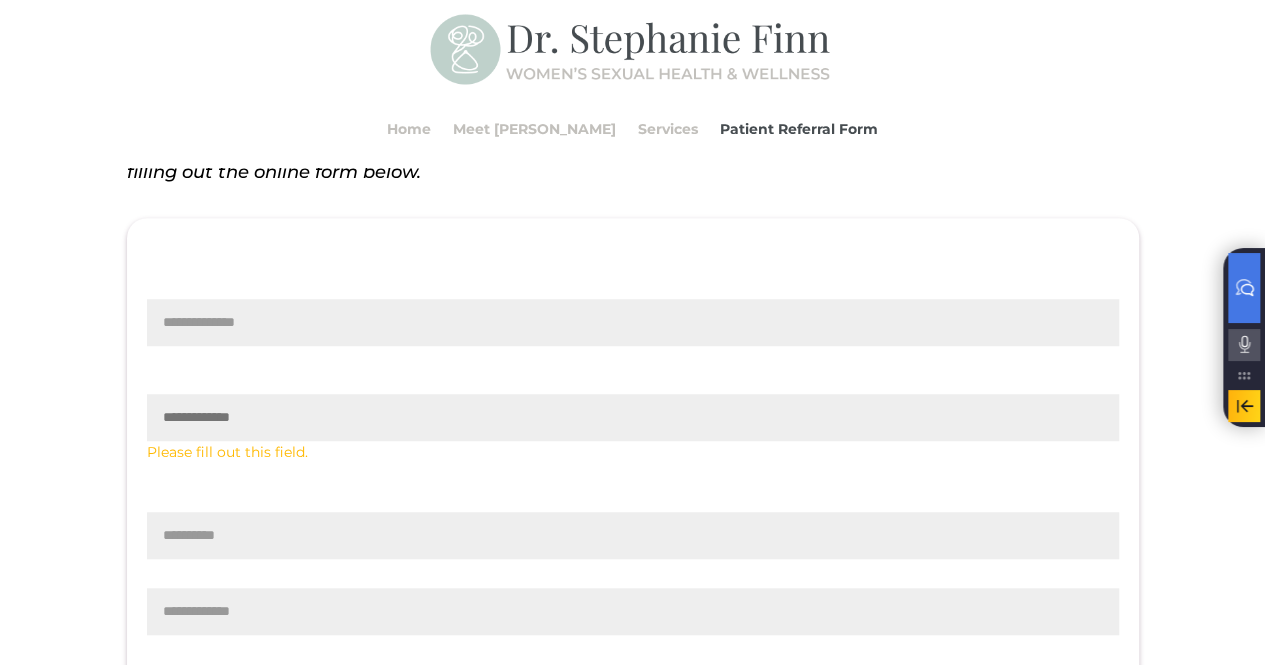 scroll, scrollTop: 557, scrollLeft: 0, axis: vertical 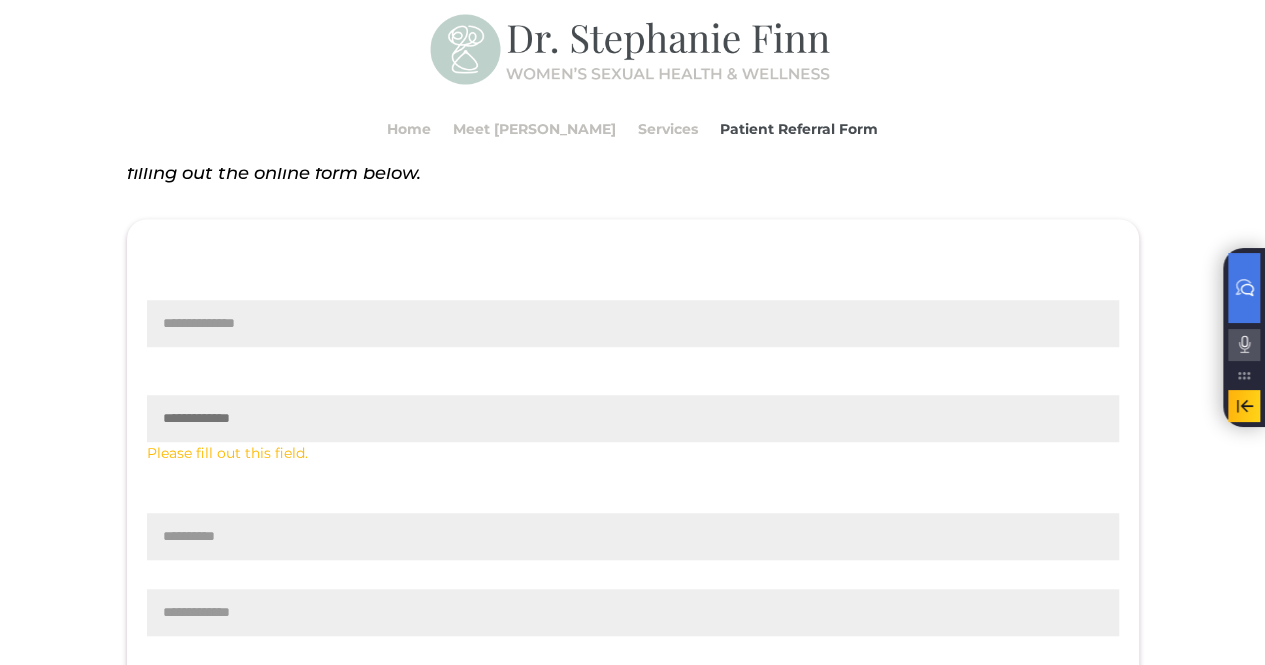 click at bounding box center (633, 418) 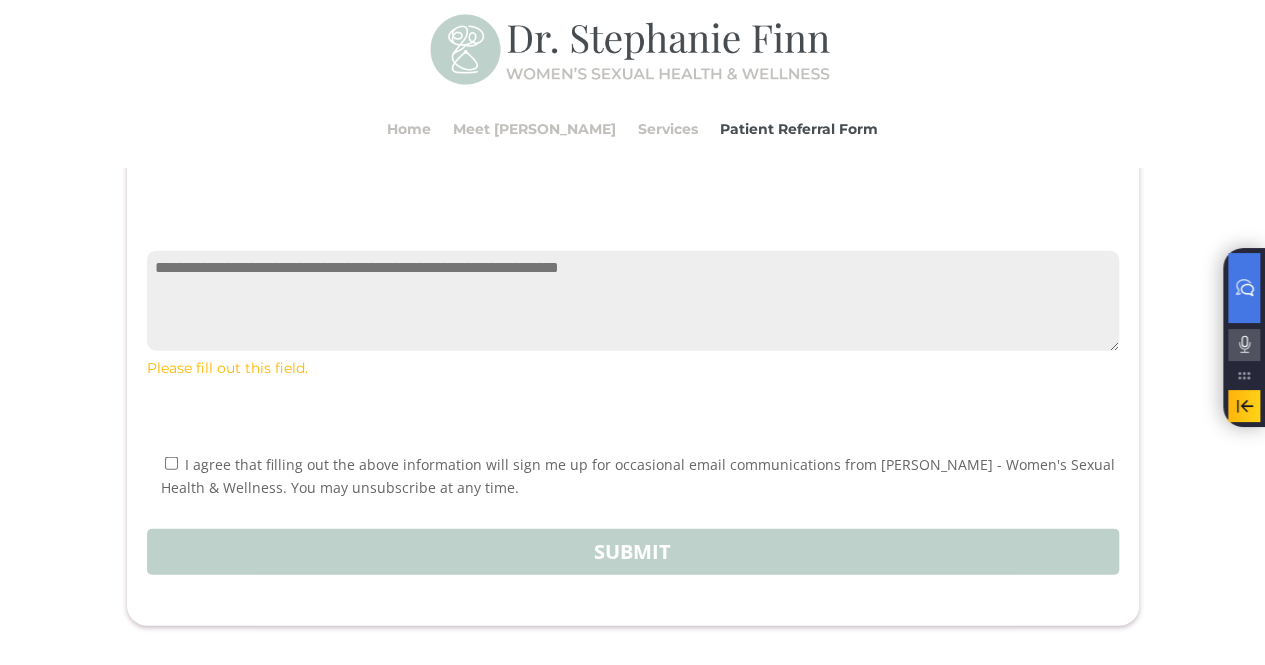 type on "**********" 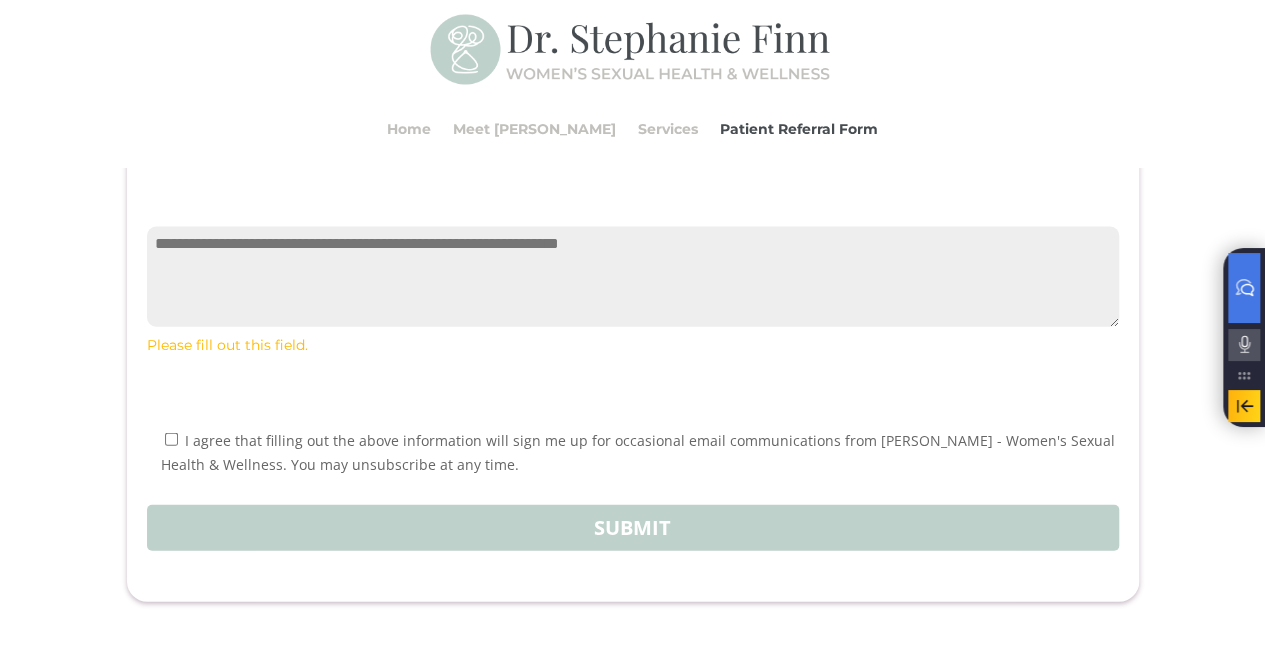 scroll, scrollTop: 2114, scrollLeft: 0, axis: vertical 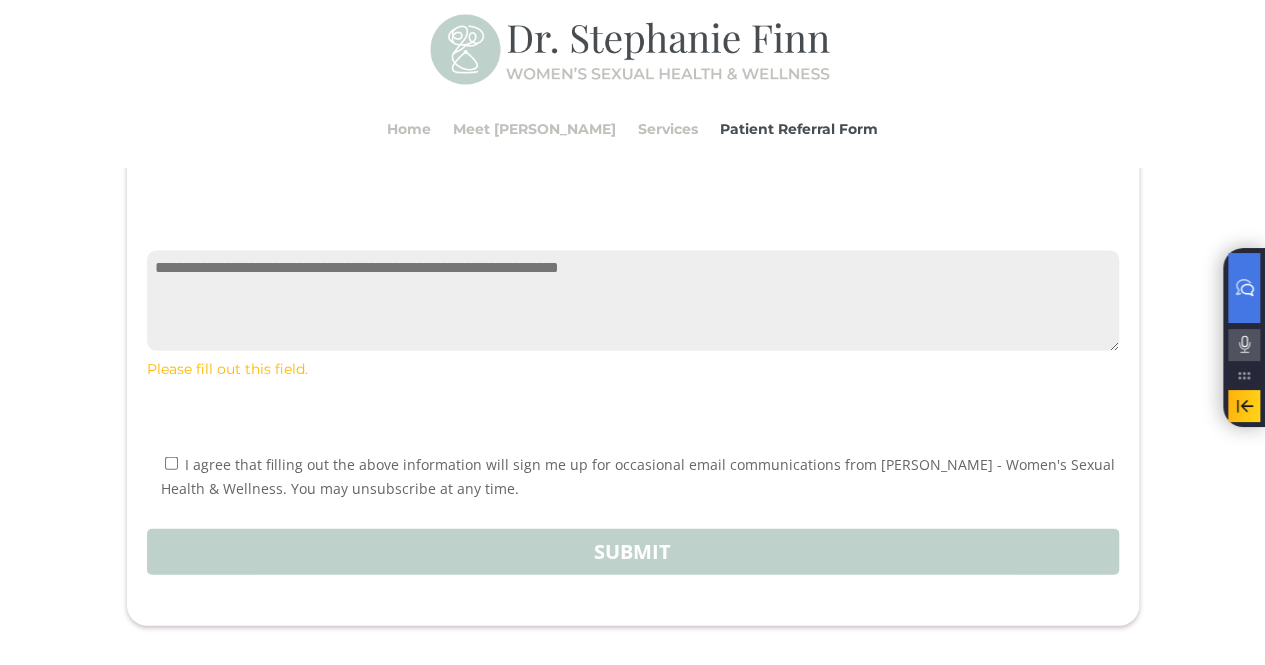 click at bounding box center (633, 301) 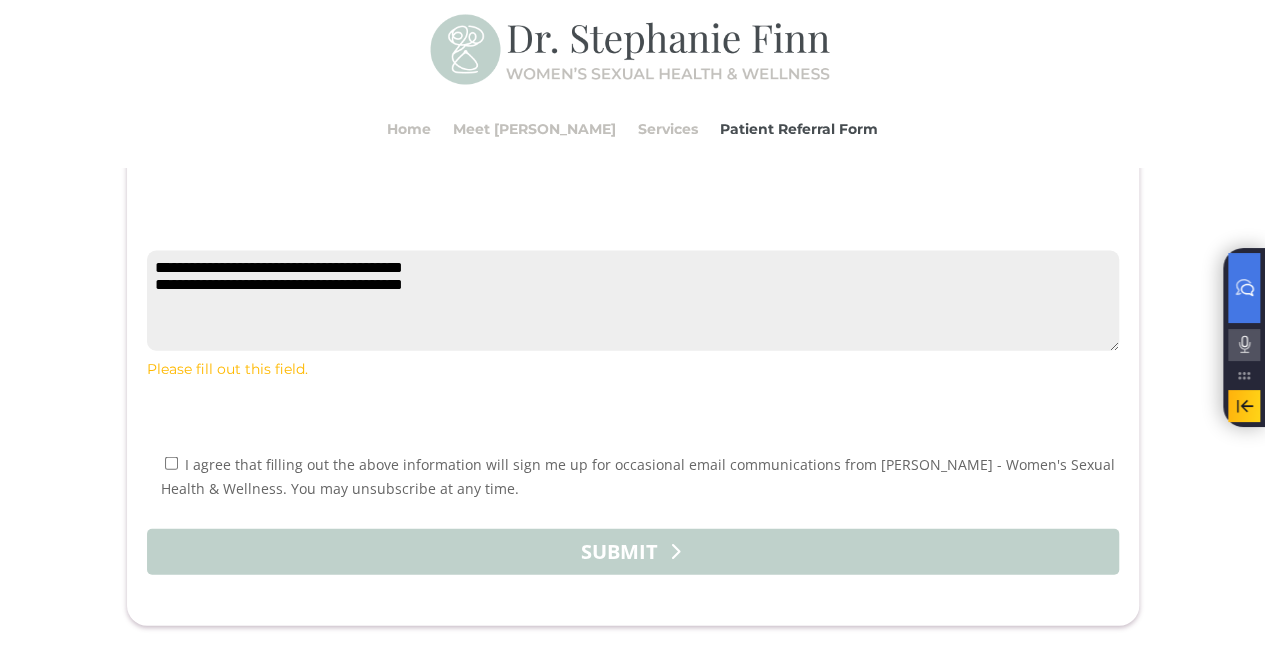 type on "**********" 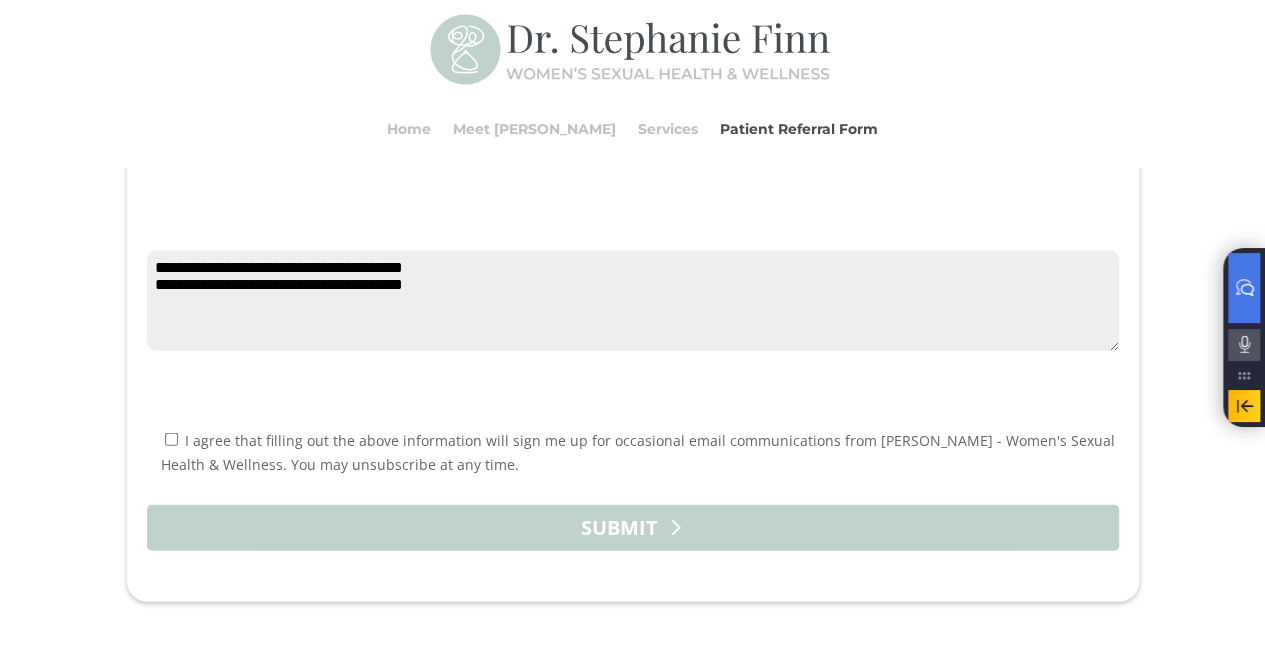 click on "Submit" at bounding box center (633, 528) 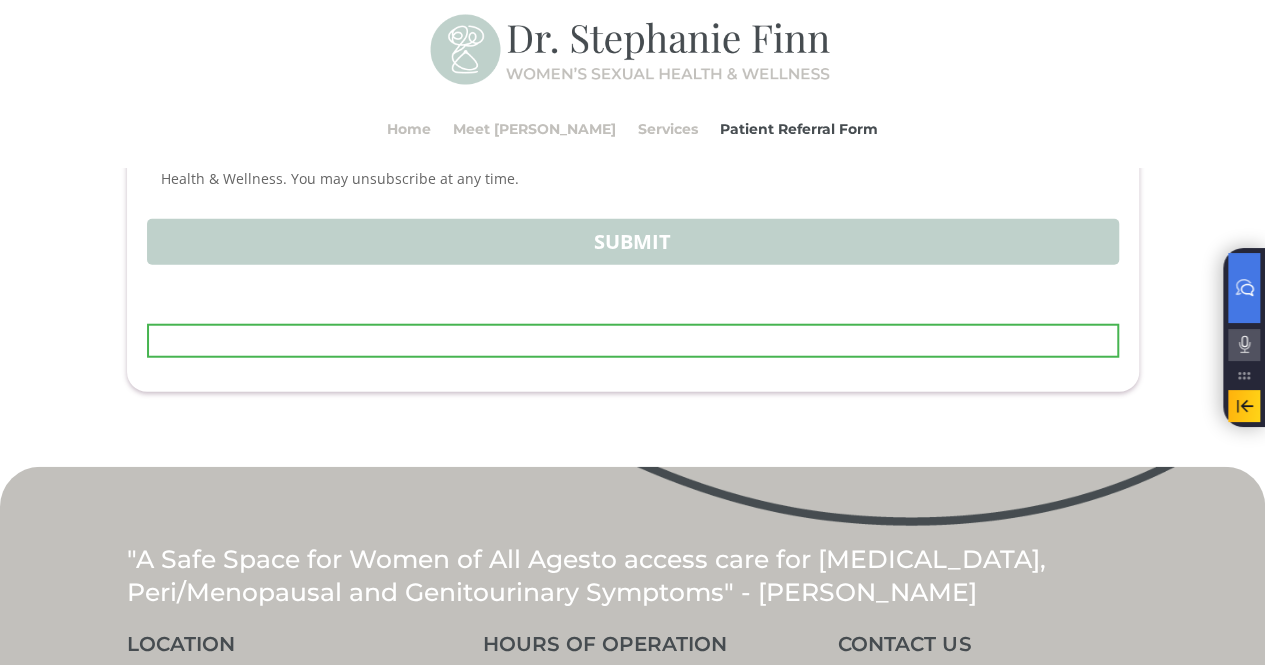 scroll, scrollTop: 2399, scrollLeft: 0, axis: vertical 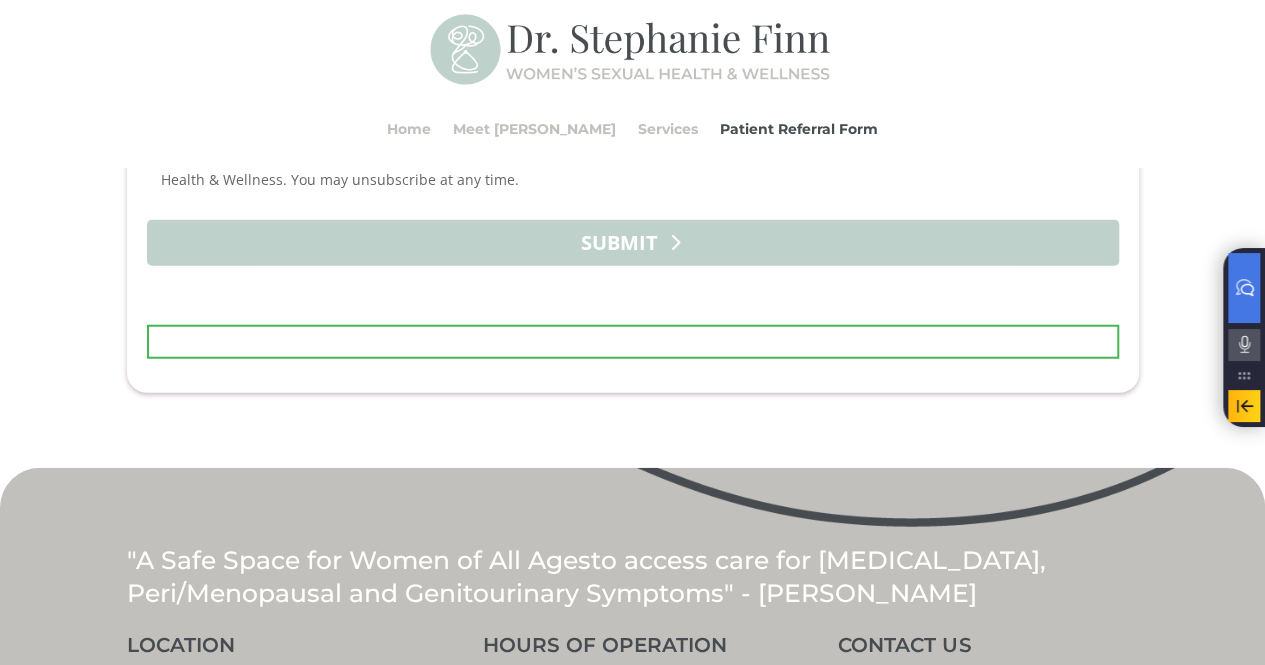 click on "Submit" at bounding box center [633, 243] 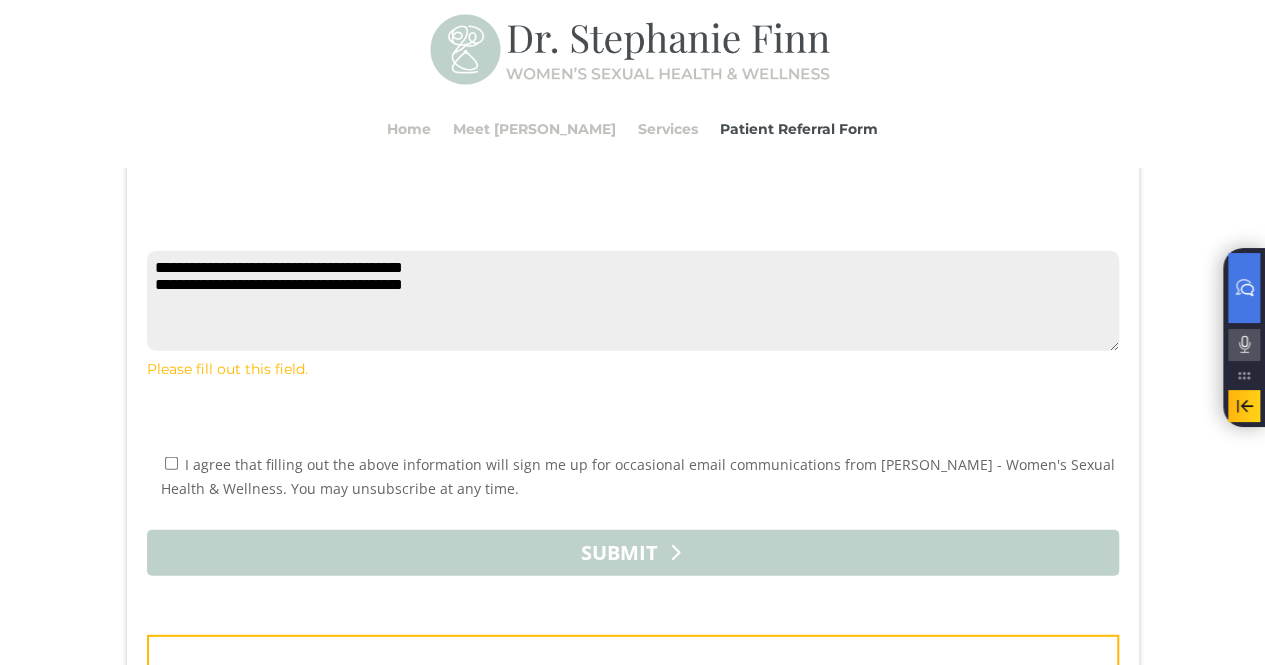 scroll, scrollTop: 2685, scrollLeft: 0, axis: vertical 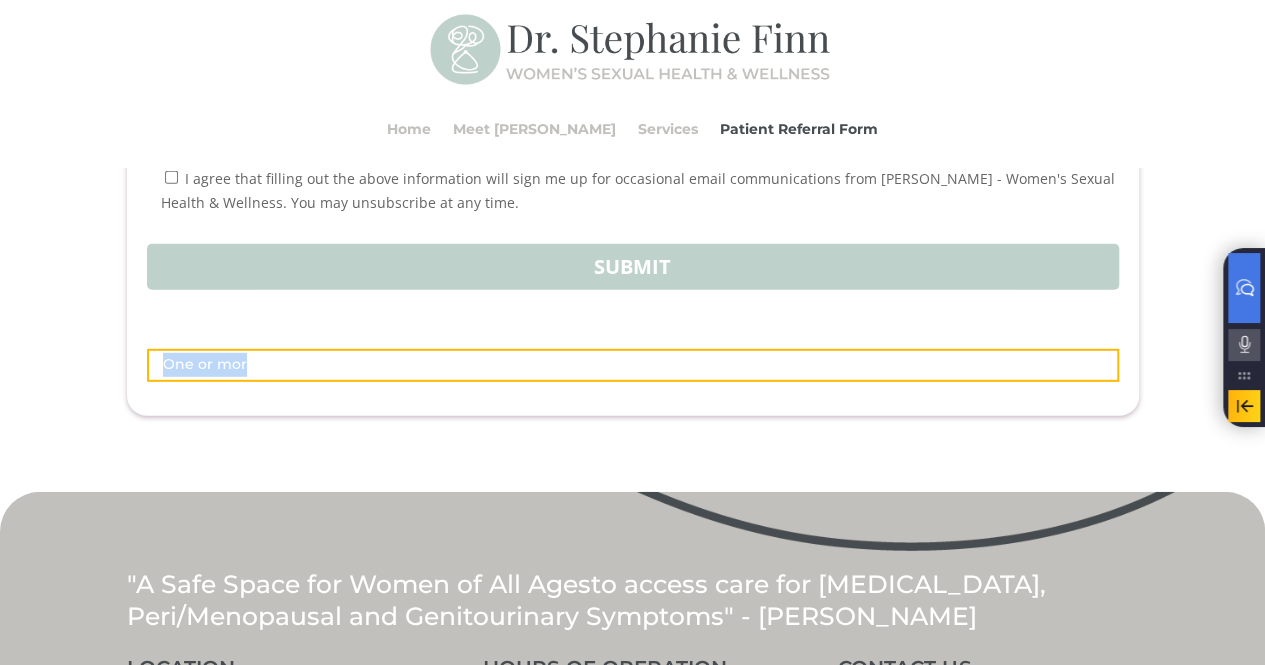 drag, startPoint x: 242, startPoint y: 381, endPoint x: 45, endPoint y: 401, distance: 198.01262 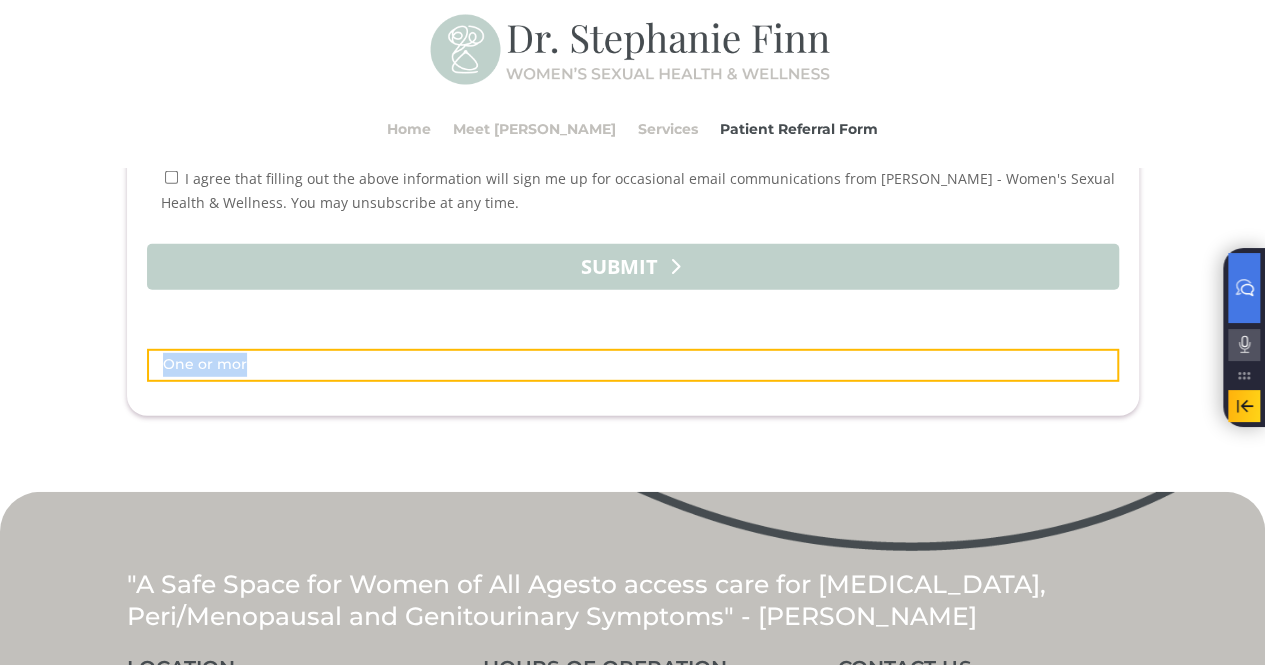 click on "Submit" at bounding box center (633, 267) 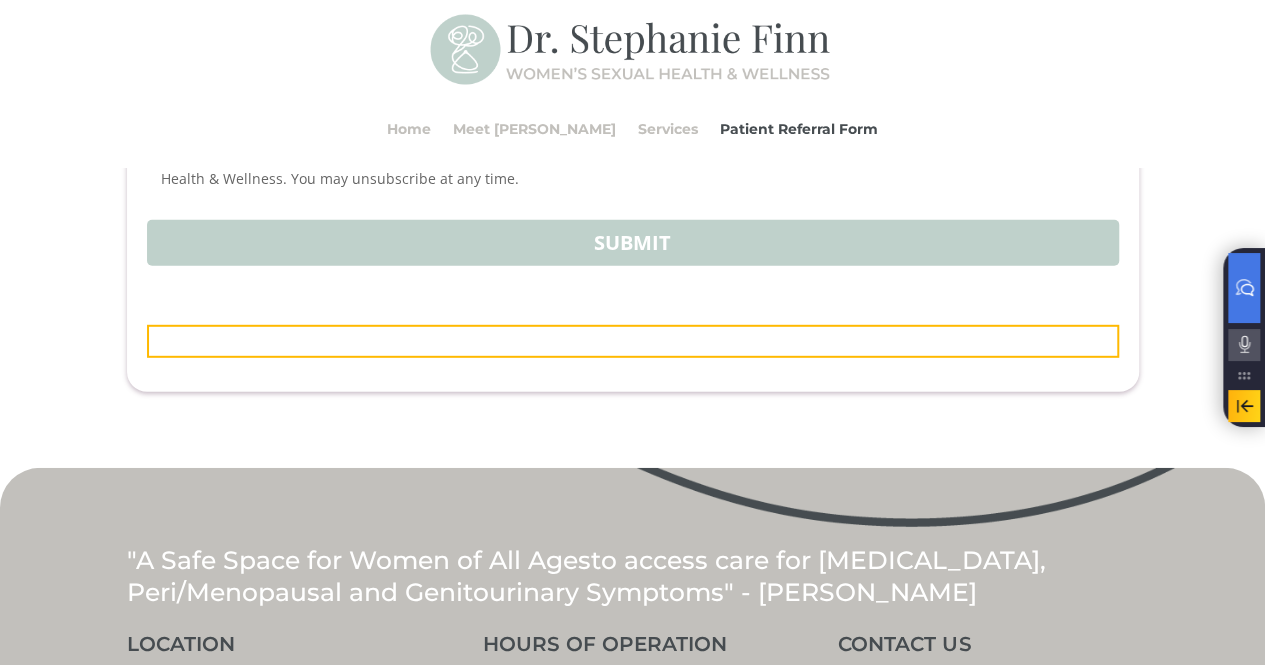 scroll, scrollTop: 2671, scrollLeft: 0, axis: vertical 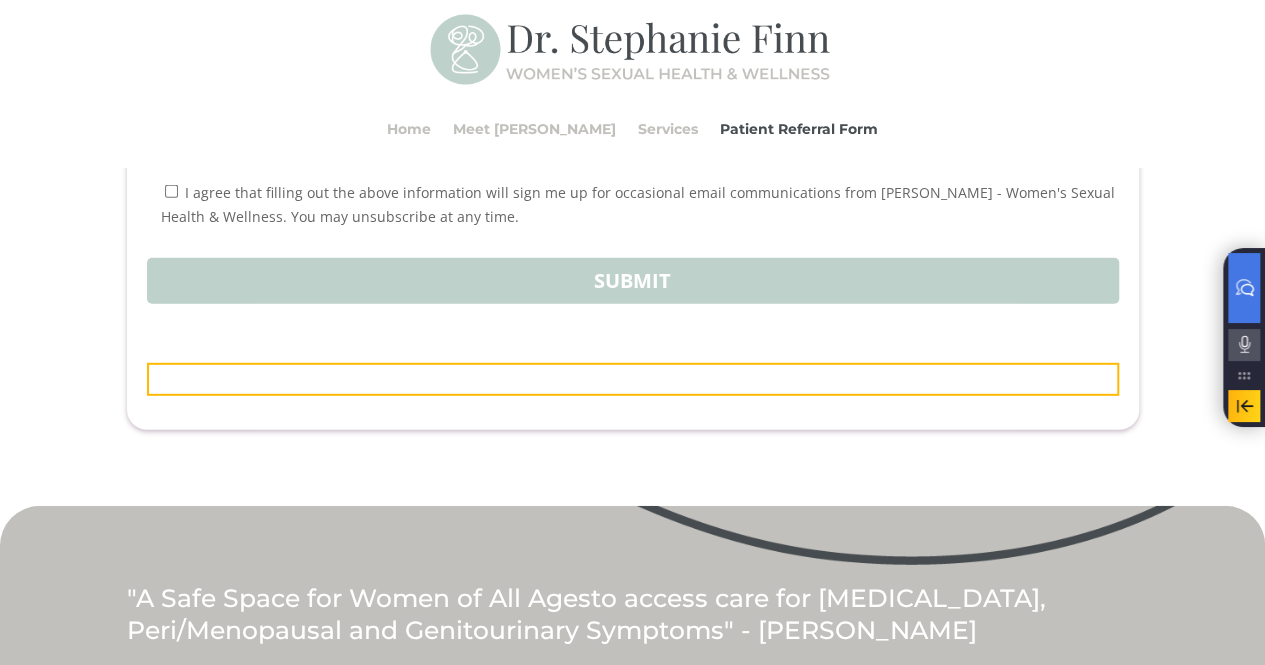 click on "I agree that filling out the above information will sign me up for occasional email communications from [PERSON_NAME] - Women's Sexual Health & Wellness. You may unsubscribe at any time." at bounding box center [633, 196] 